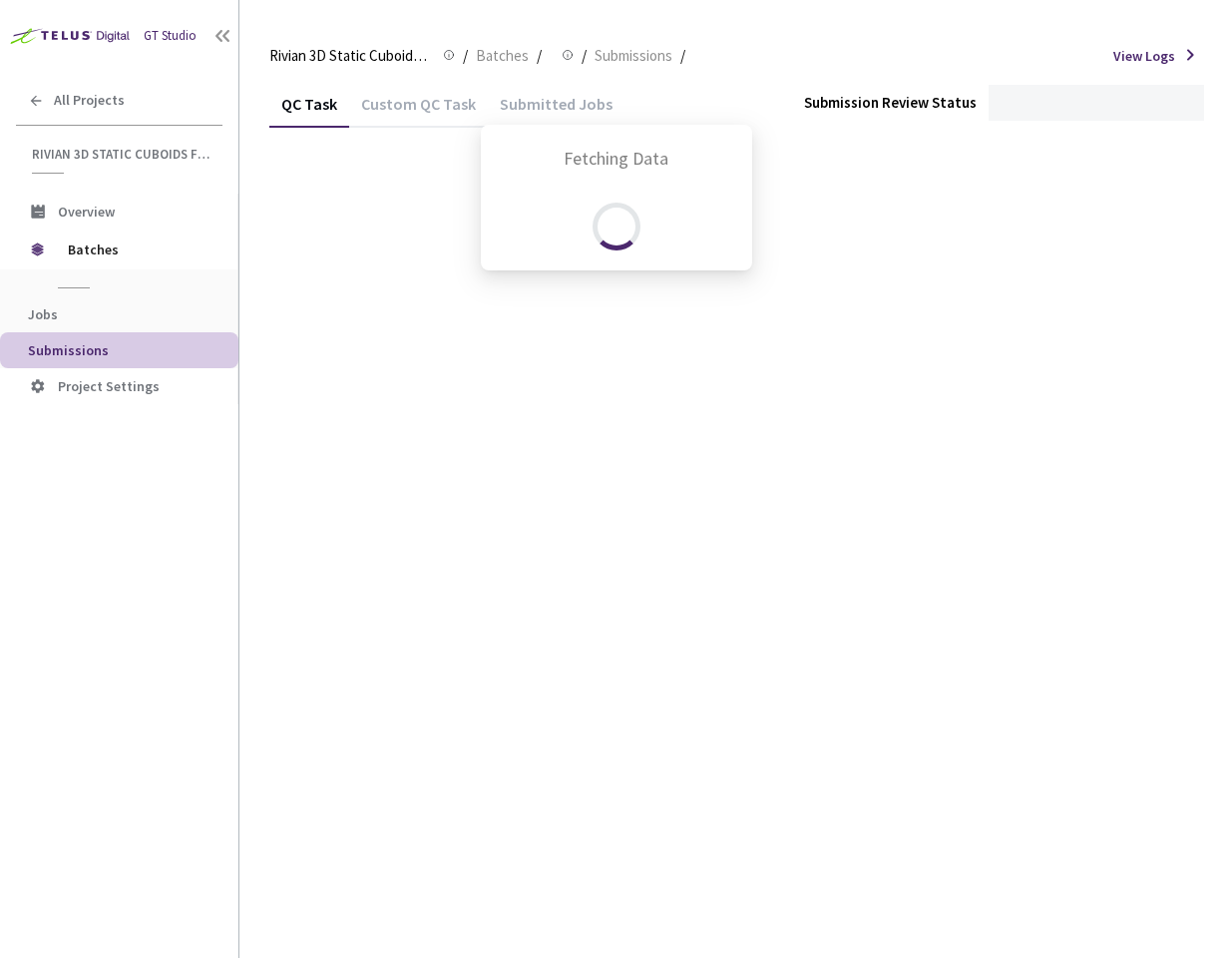 scroll, scrollTop: 0, scrollLeft: 0, axis: both 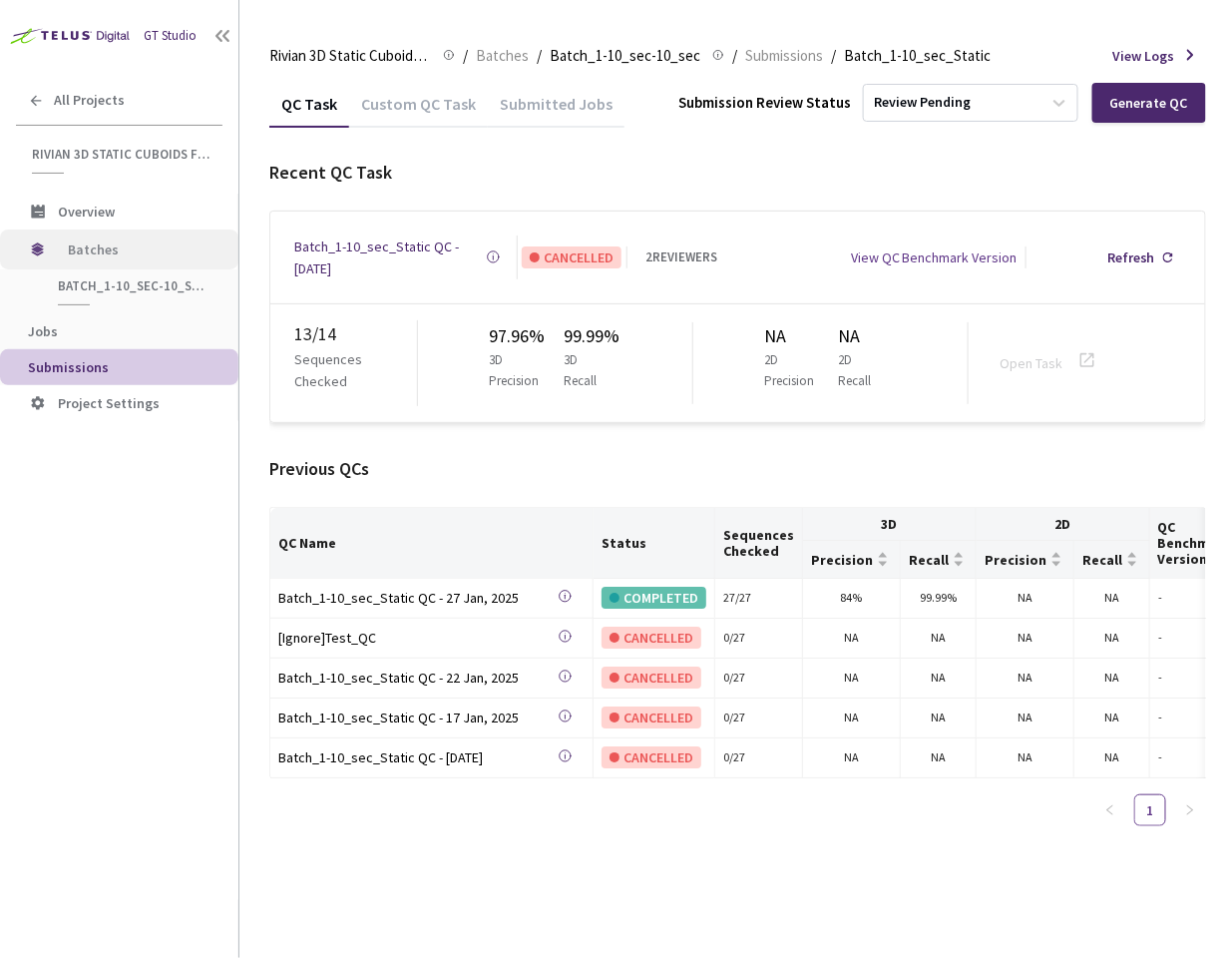 click on "Batches" at bounding box center (136, 249) 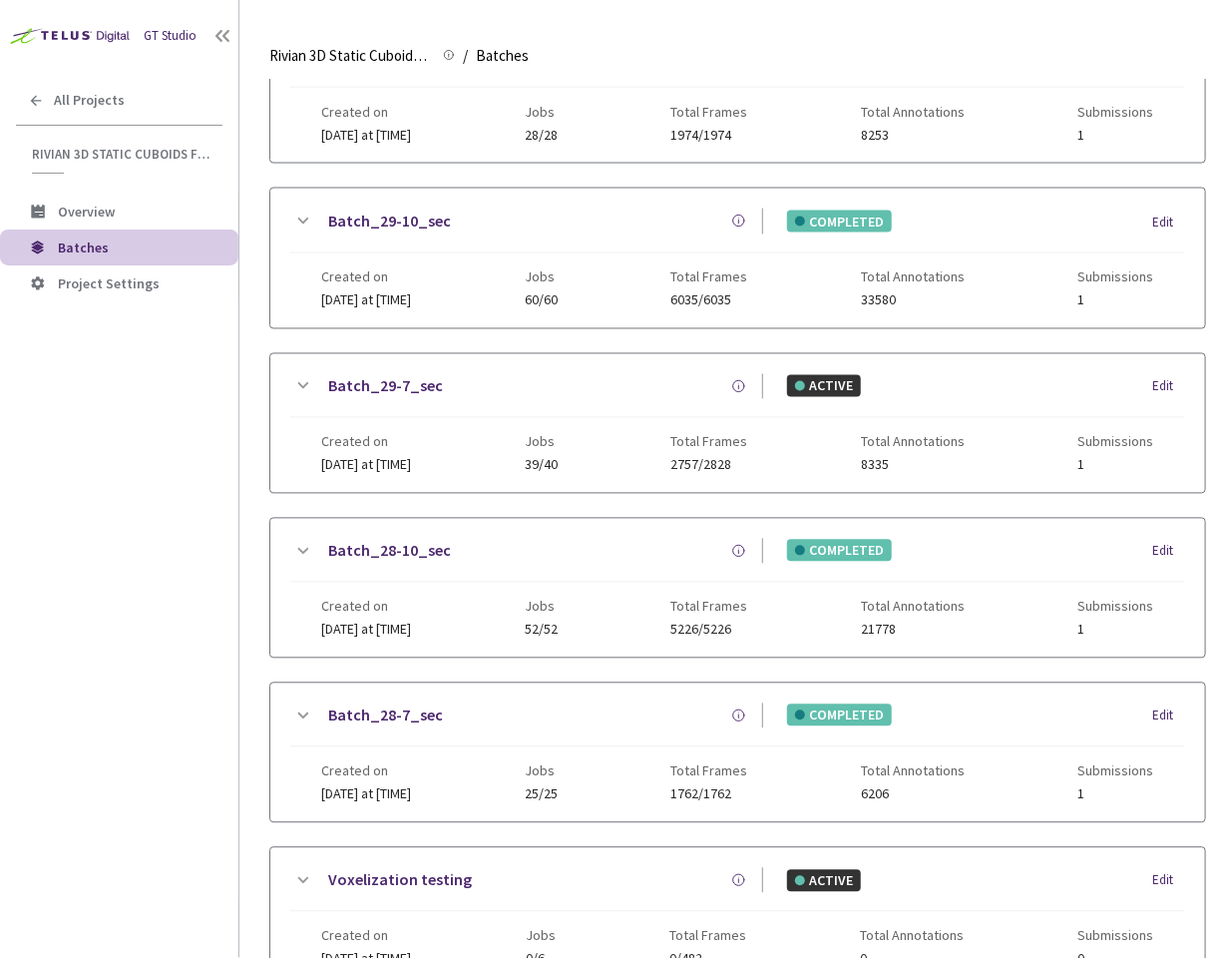 scroll, scrollTop: 1078, scrollLeft: 0, axis: vertical 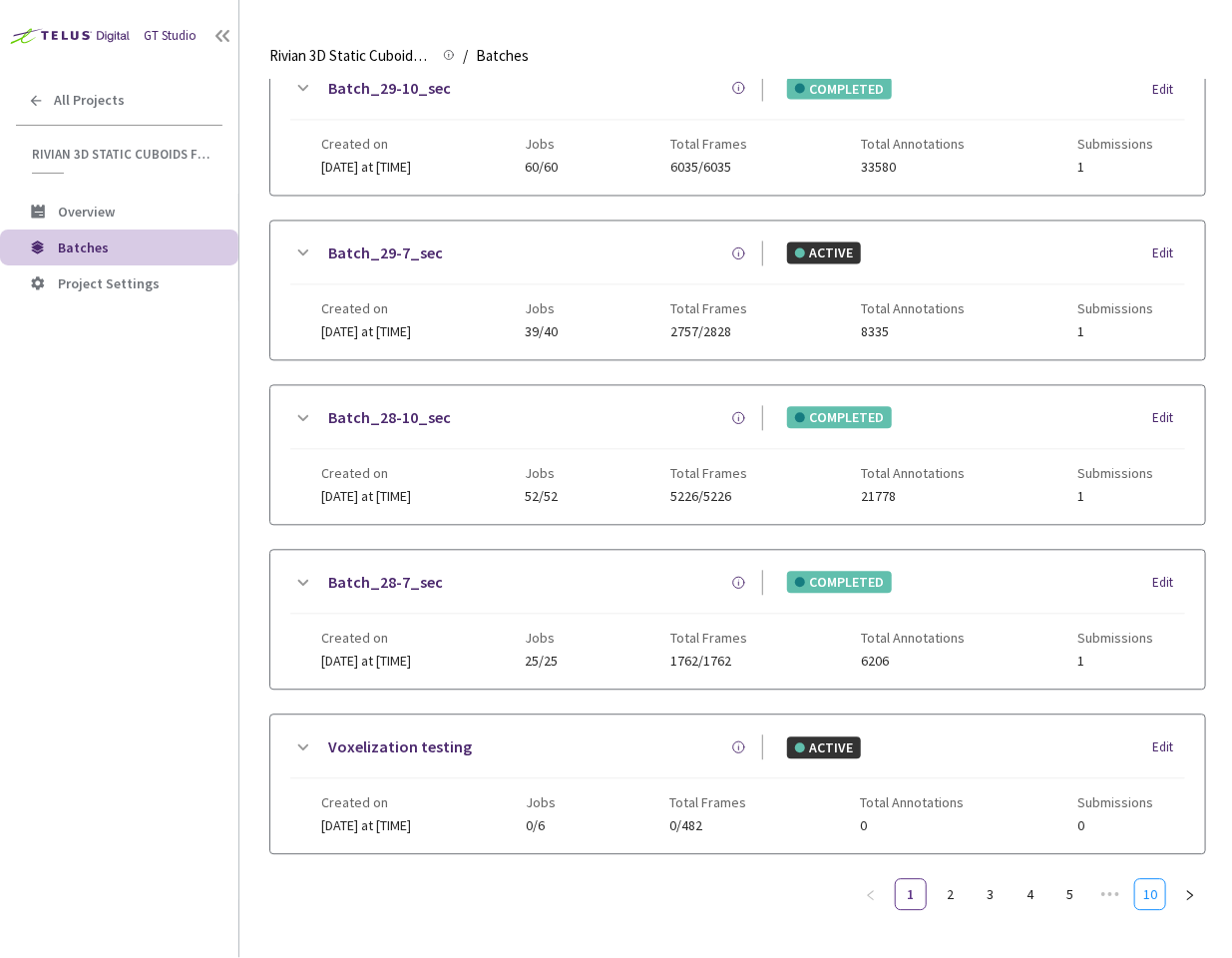 click on "10" at bounding box center [1150, 895] 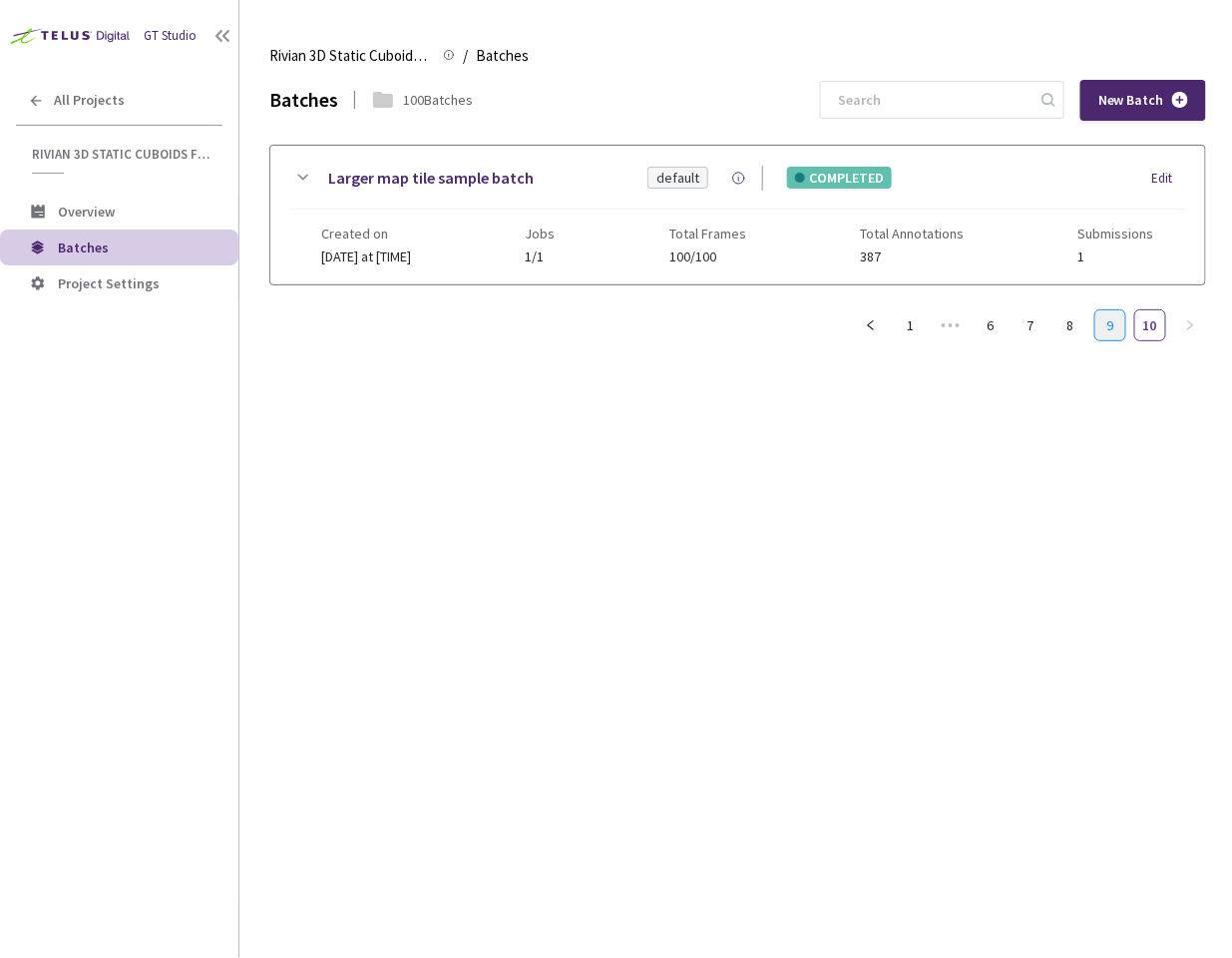 click on "9" at bounding box center [1110, 325] 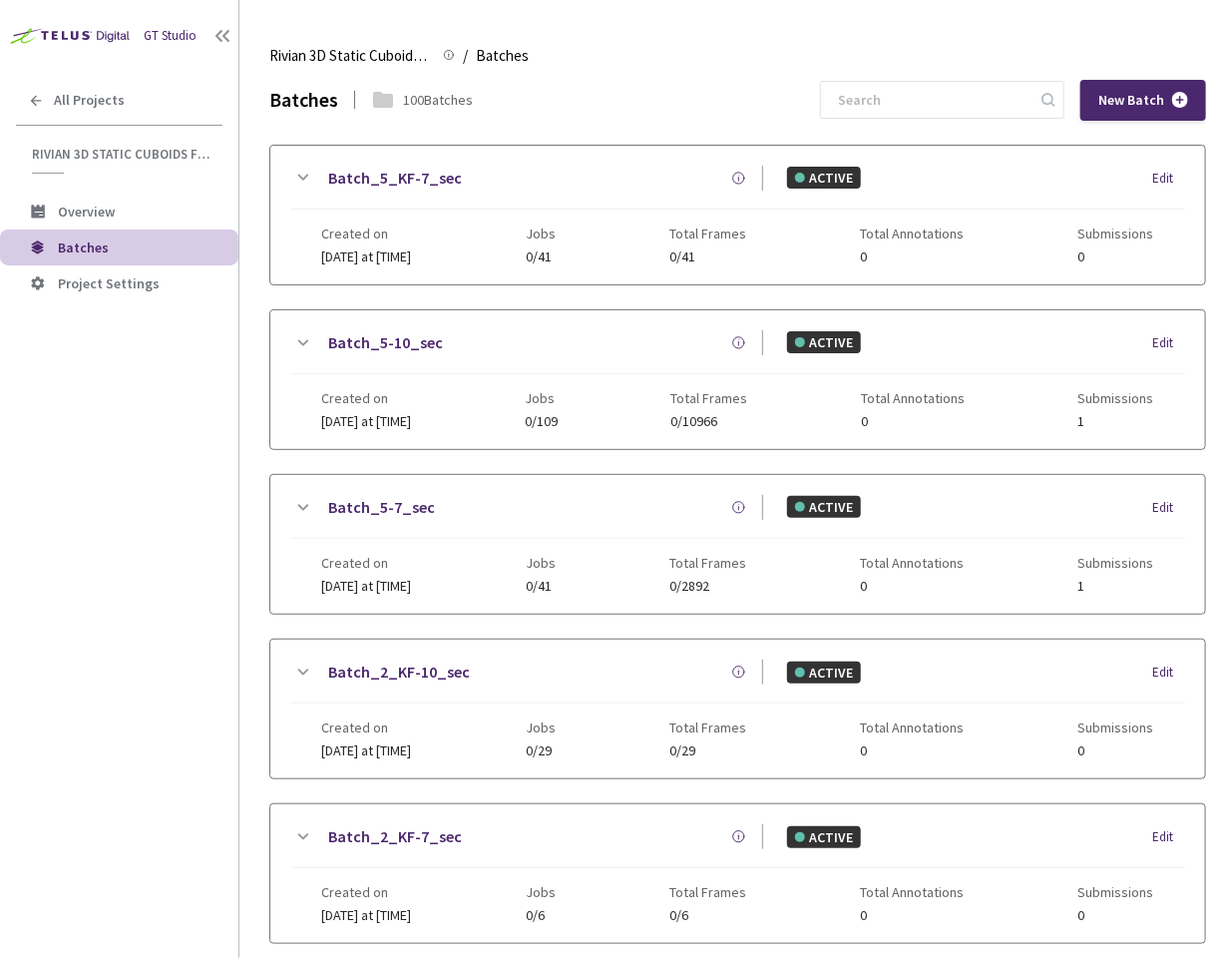 scroll, scrollTop: 1061, scrollLeft: 0, axis: vertical 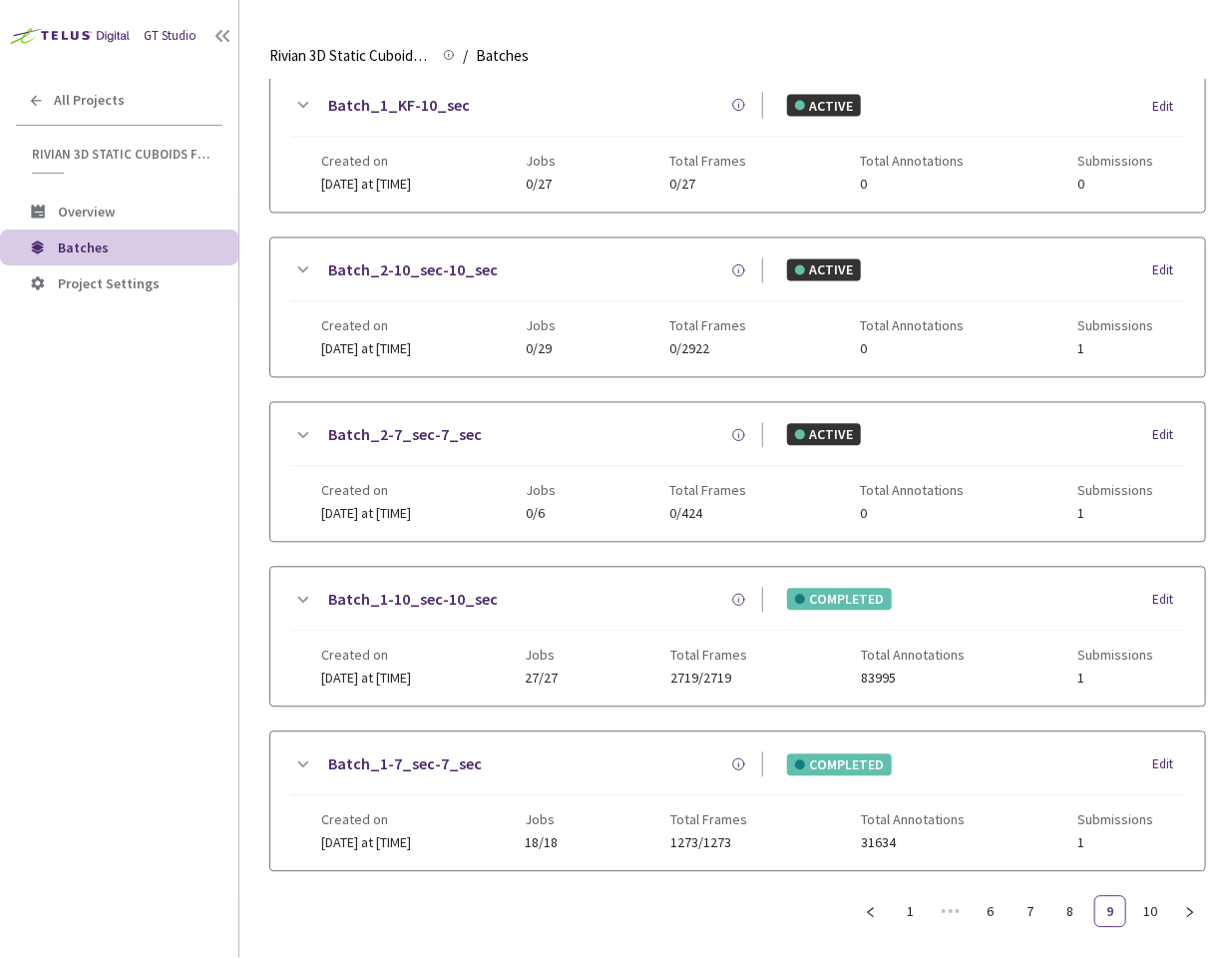 click on "GT Studio All Projects Rivian 3D Static Cuboids fixed[2024-25] Rivian 3D Static Cuboids fixed[2024-25] Overview Batches Project Settings" at bounding box center [119, 450] 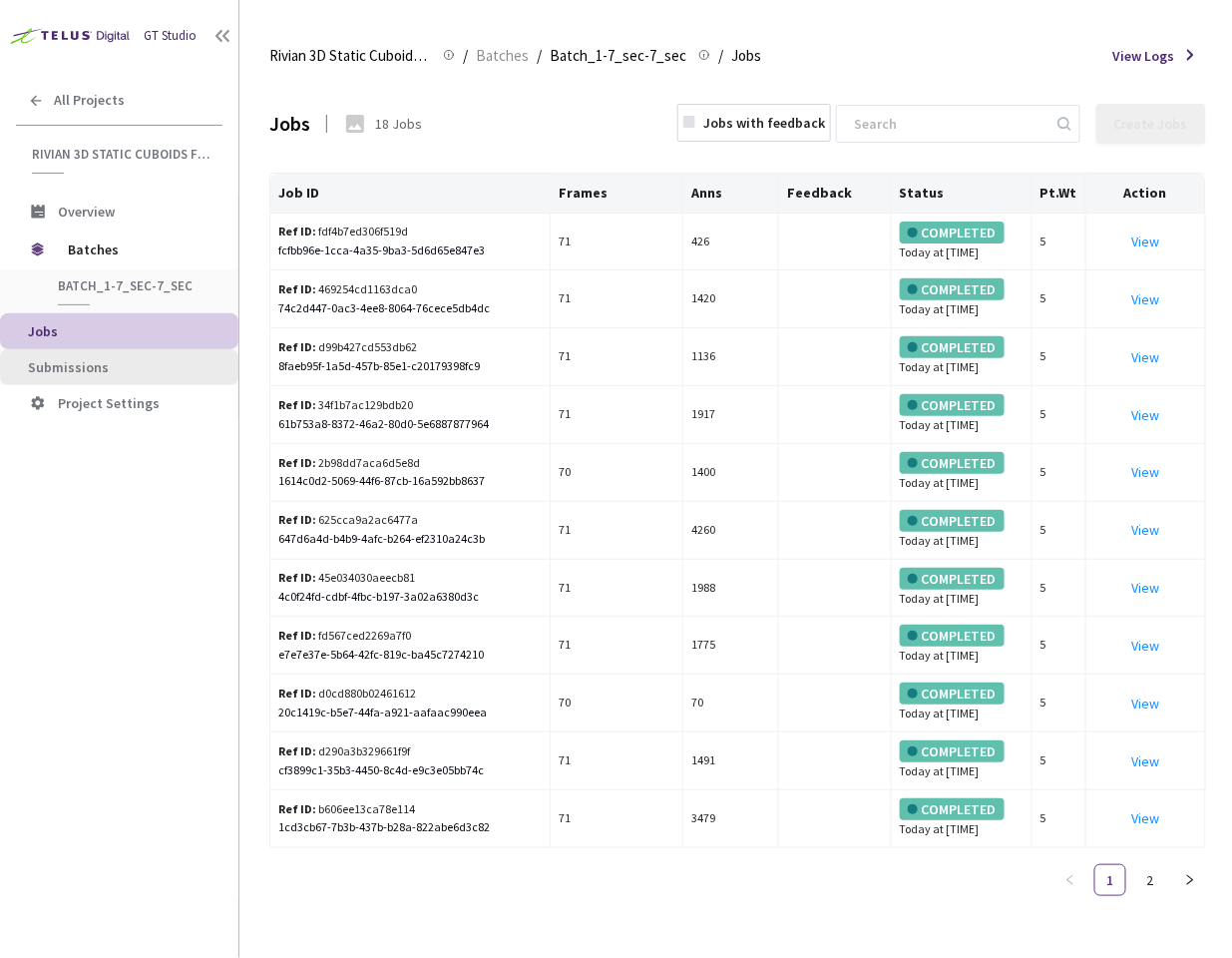 click on "Submissions" at bounding box center (119, 367) 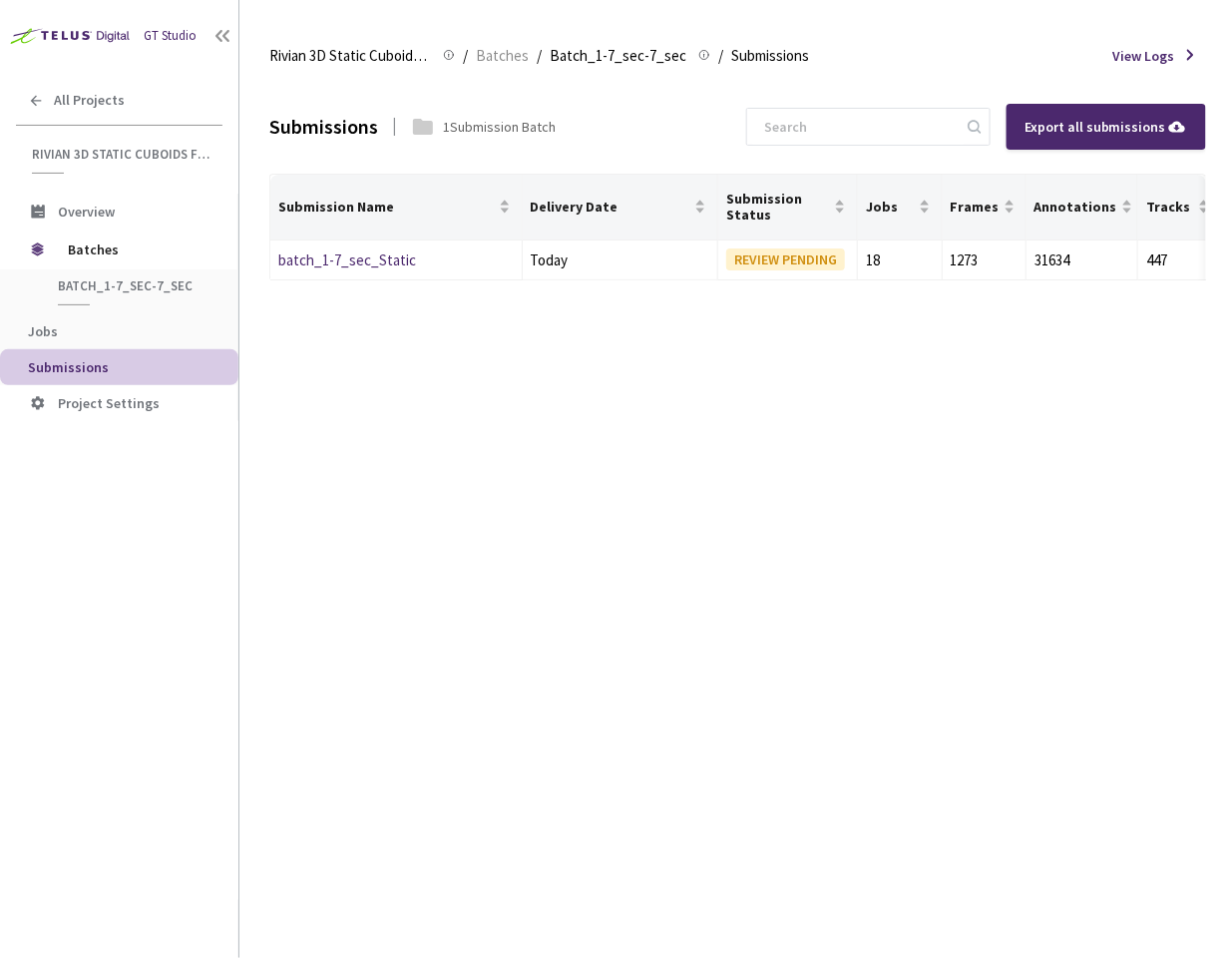 click on "Submissions 1  Submission Batch Export all submissions Submission Name Delivery Date Submission Status Jobs Frames Annotations Tracks Latest QC Results Status 3D Precision 3D Recall 2D Precision 2D Recall                         batch_1-7_sec_Static Today REVIEW PENDING 18 1273 31634 447 COMPLETED 99.11% 100.00% NA NA" at bounding box center [737, 519] 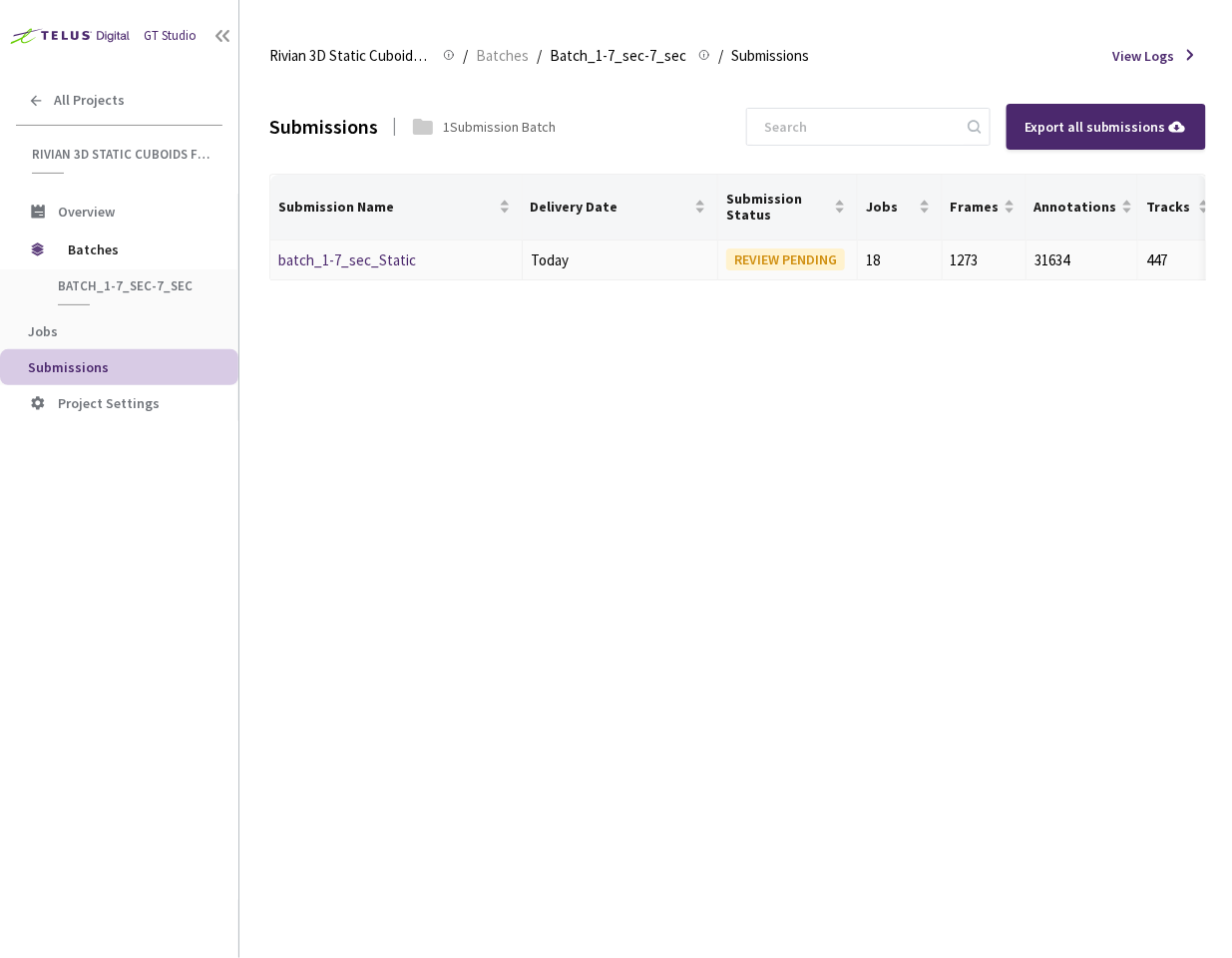 click on "batch_1-7_sec_Static" at bounding box center [347, 259] 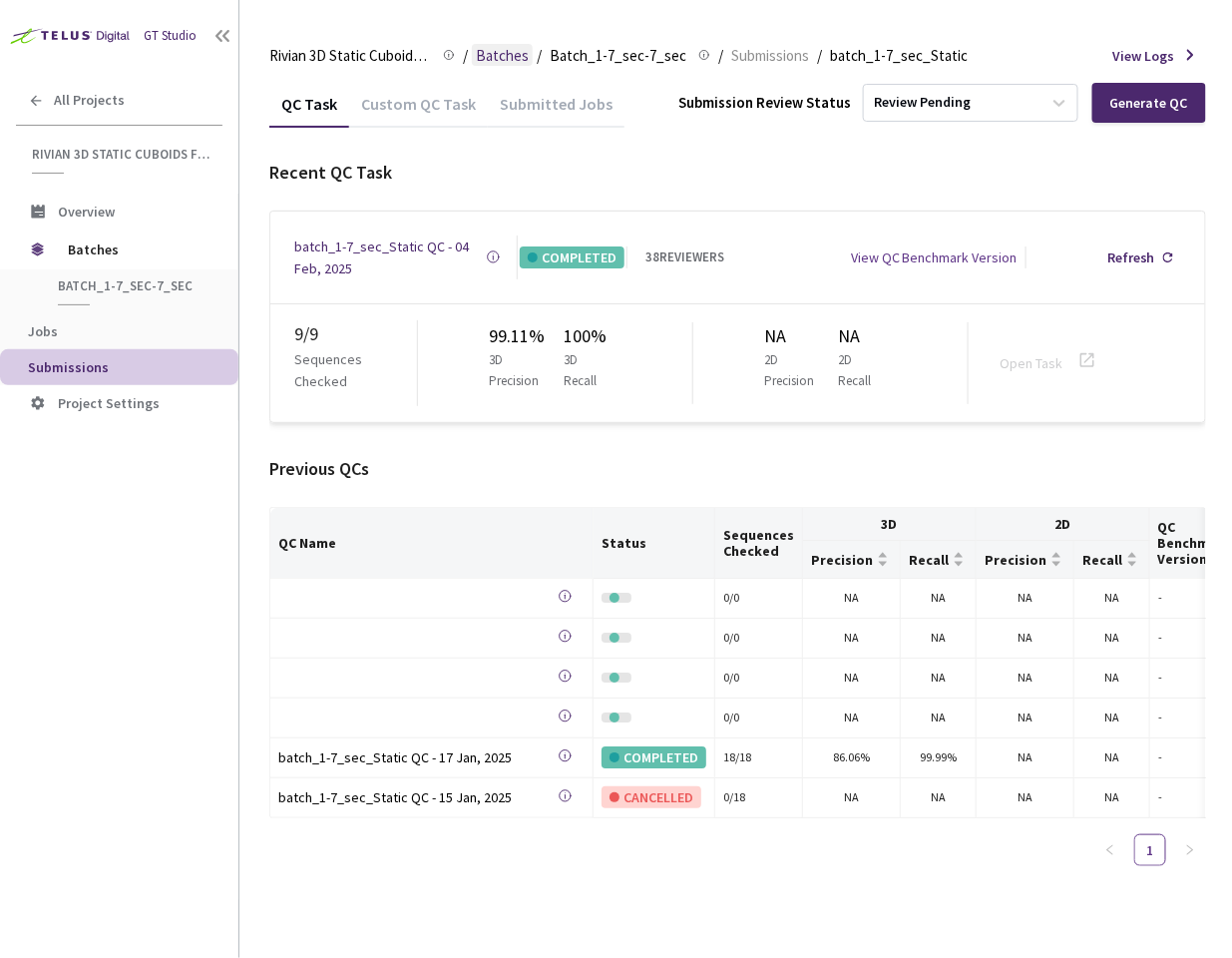 drag, startPoint x: 521, startPoint y: 28, endPoint x: 517, endPoint y: 64, distance: 36.221541 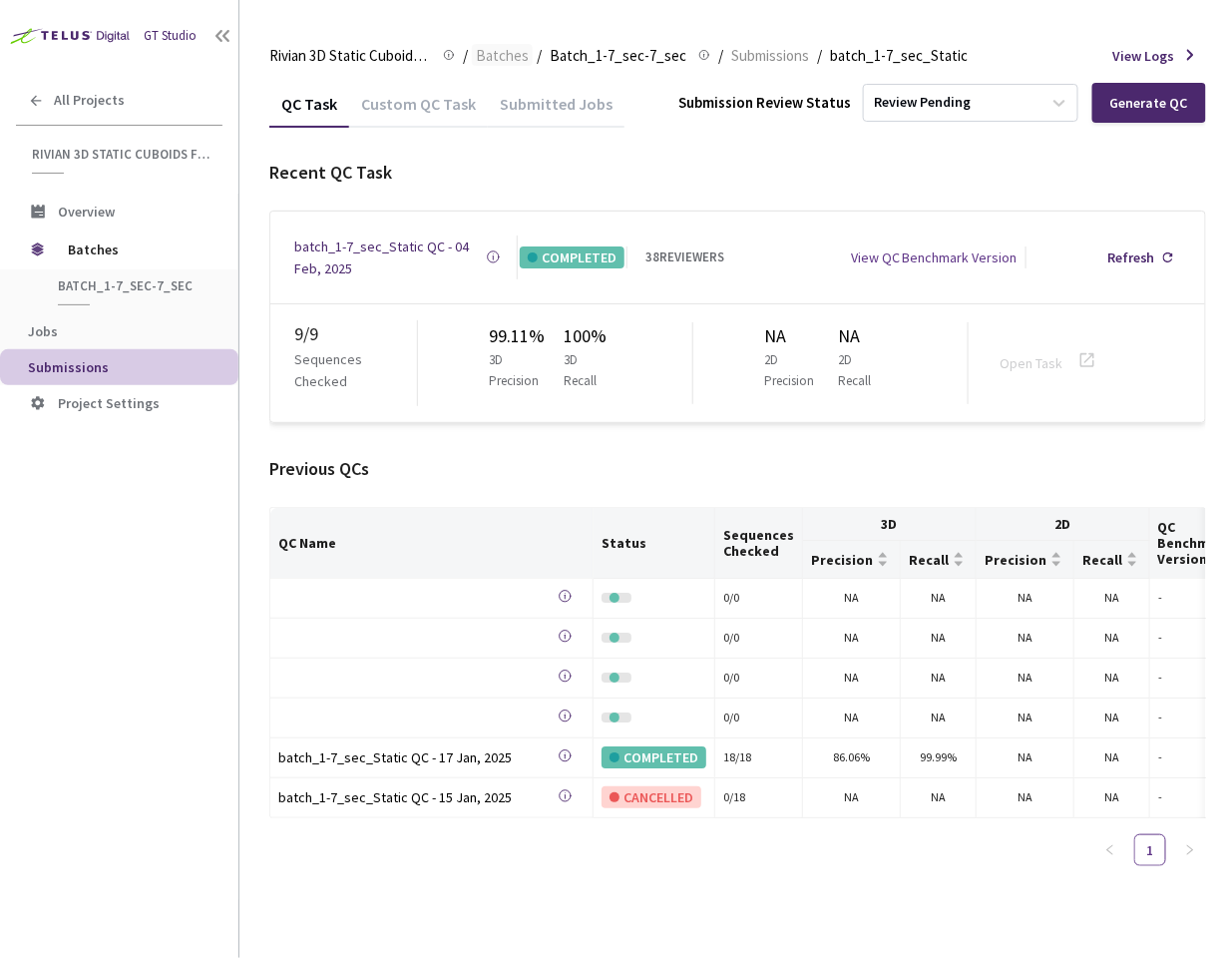 click on "Batches" at bounding box center (502, 56) 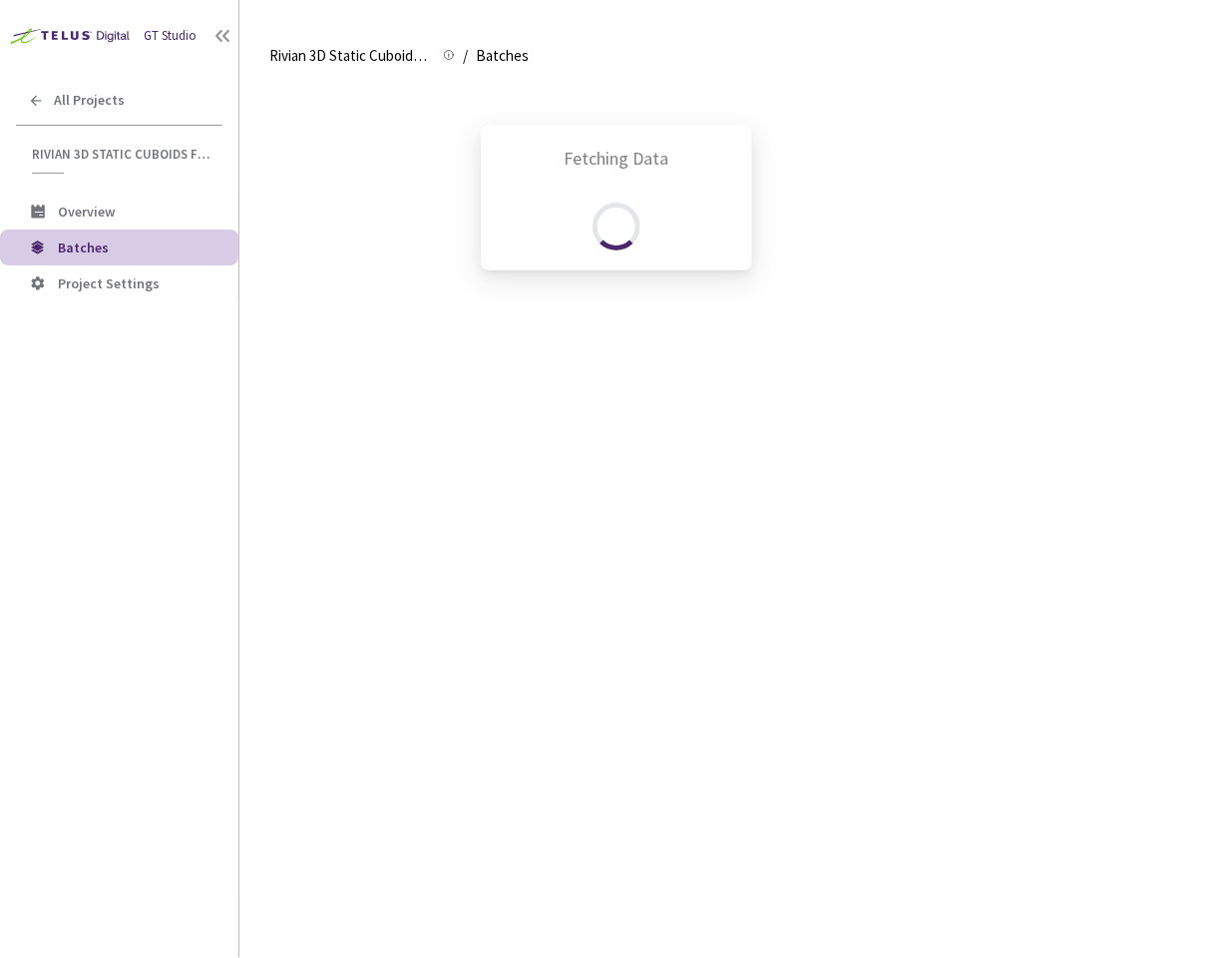 scroll, scrollTop: 1078, scrollLeft: 0, axis: vertical 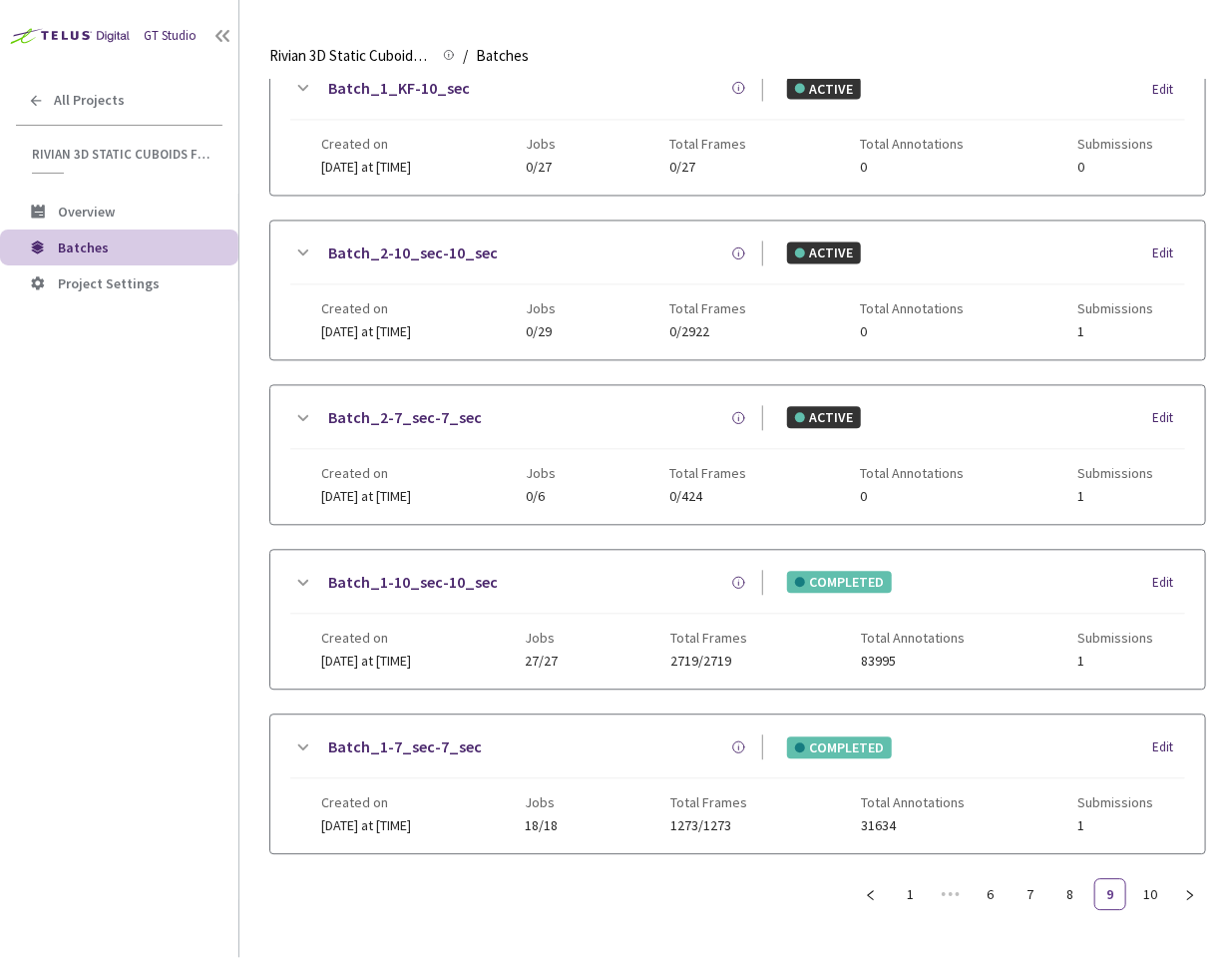 click on "Batch_1-7_sec-7_sec" at bounding box center [405, 747] 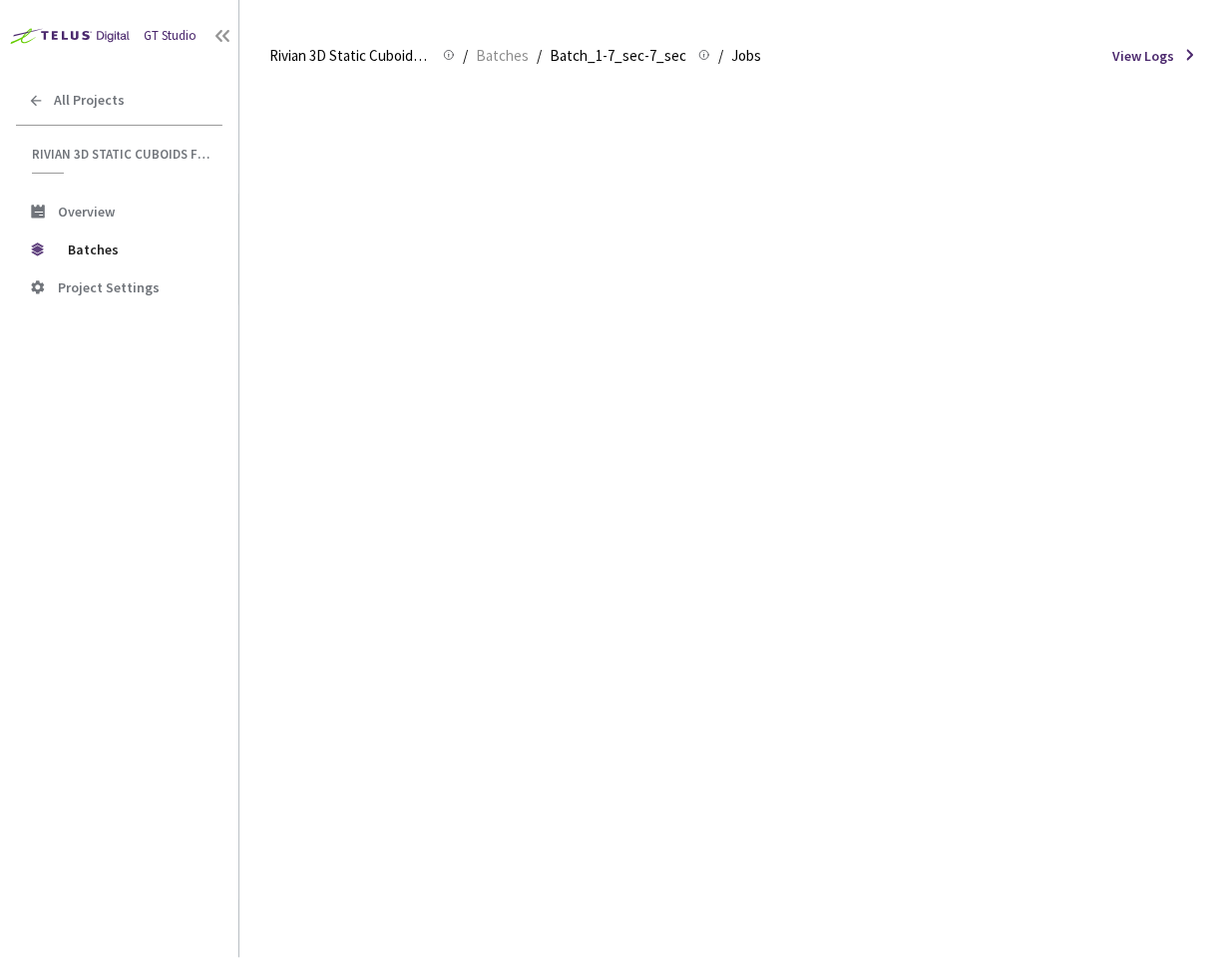 scroll, scrollTop: 0, scrollLeft: 0, axis: both 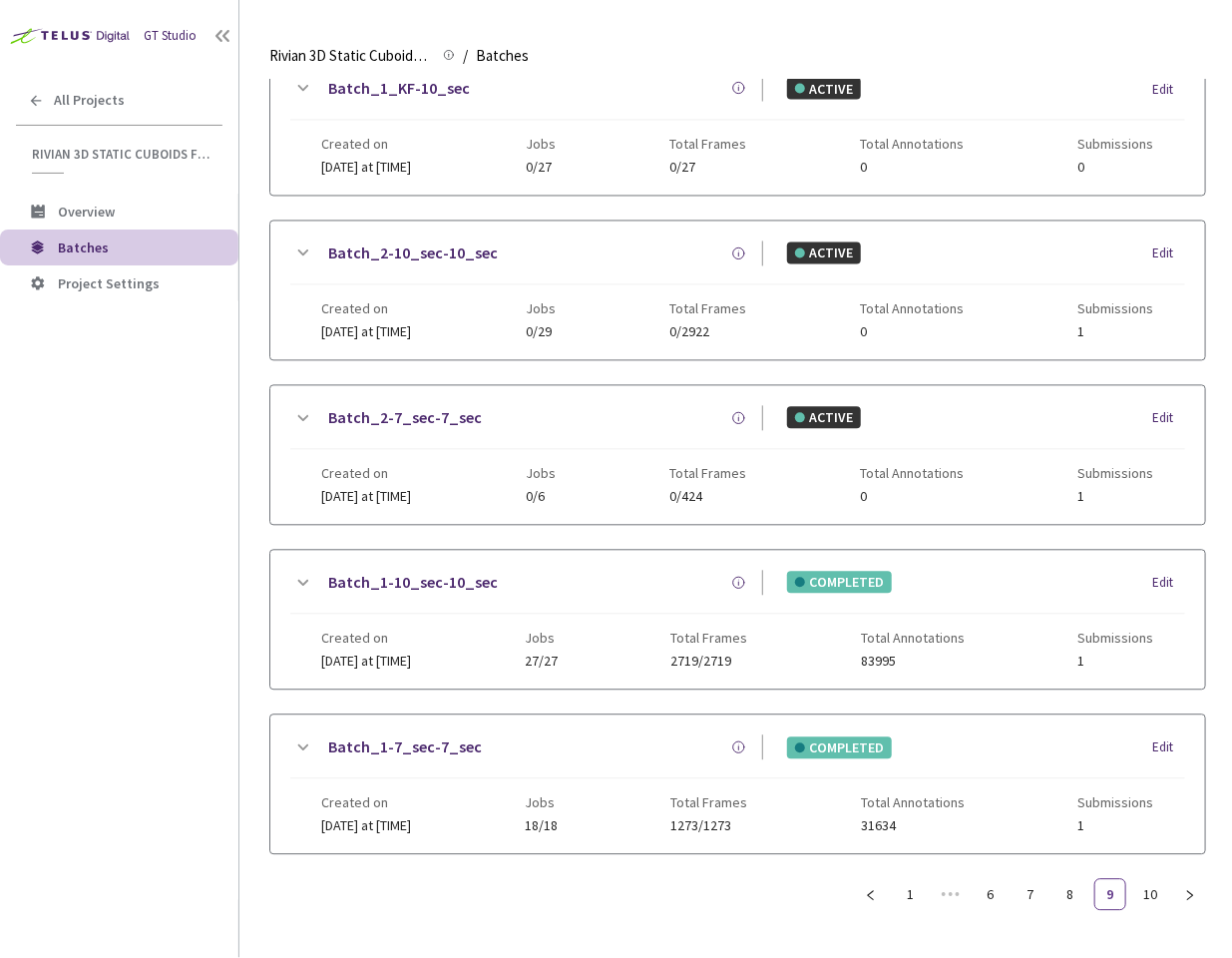 click on "GT Studio All Projects Rivian 3D Static Cuboids fixed[2024-25] Rivian 3D Static Cuboids fixed[2024-25] Overview Batches Project Settings" at bounding box center [119, 450] 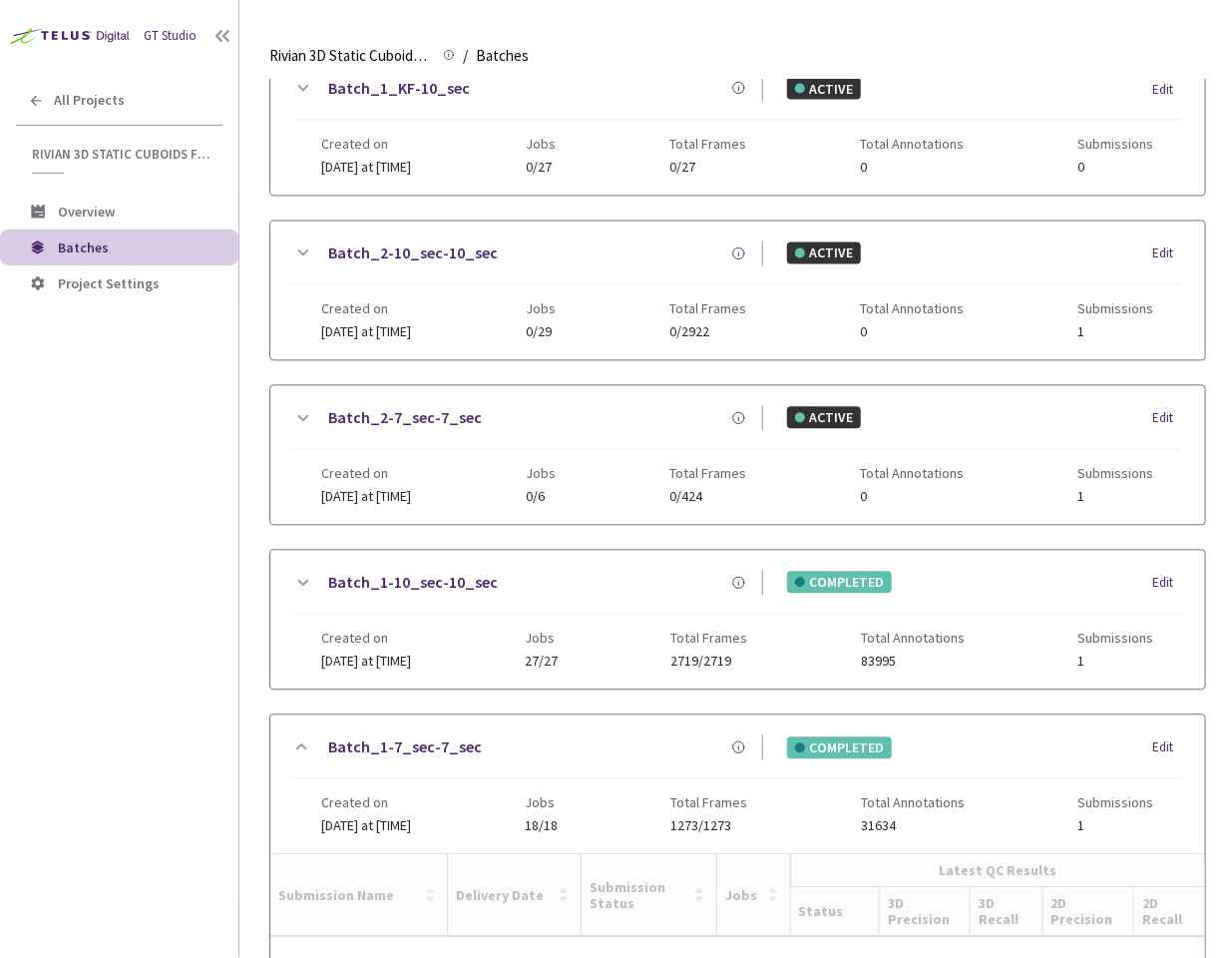 scroll, scrollTop: 1078, scrollLeft: 0, axis: vertical 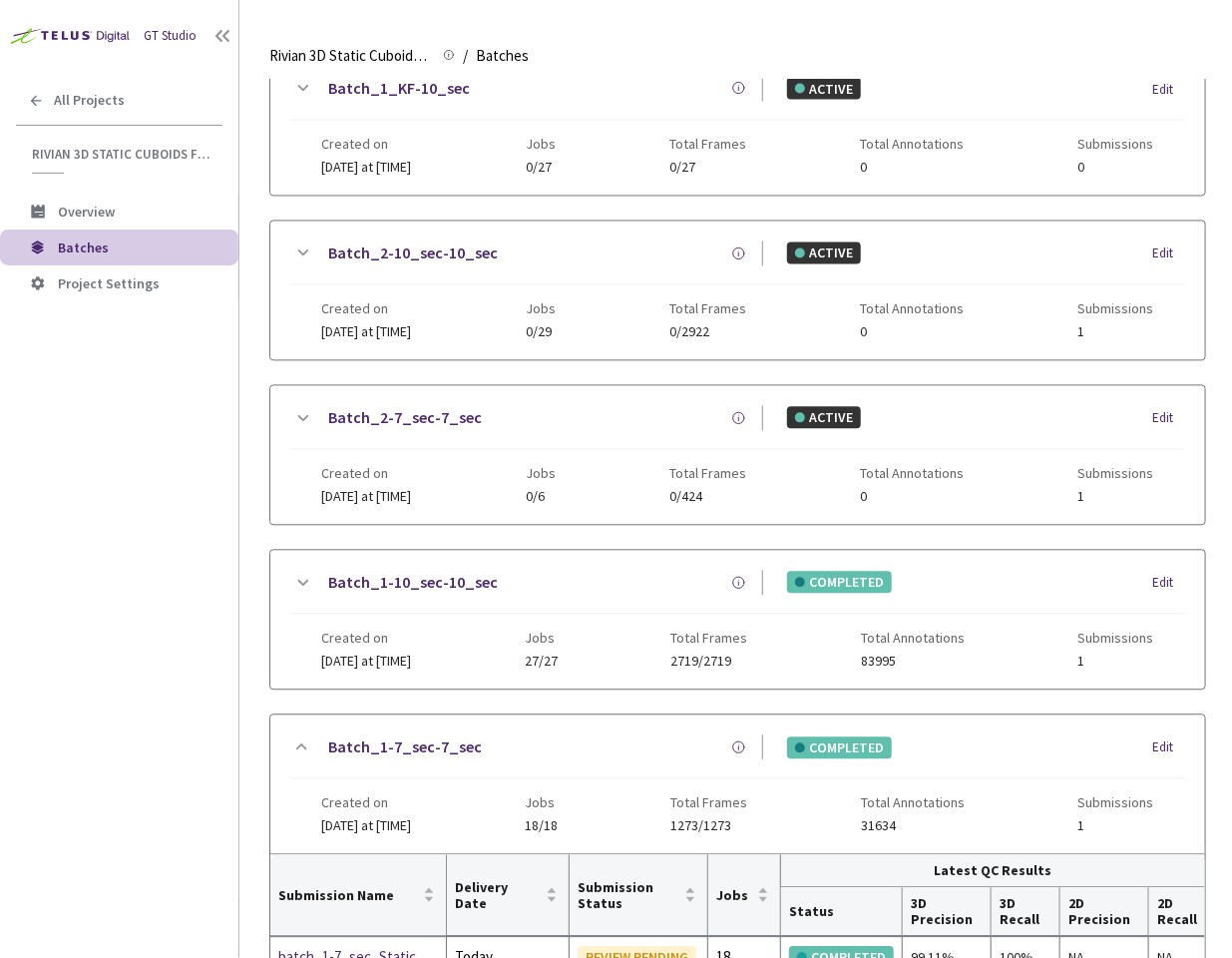 click on "GT Studio All Projects Rivian 3D Static Cuboids fixed[2024-25] Rivian 3D Static Cuboids fixed[2024-25] Overview Batches Project Settings" at bounding box center [119, 450] 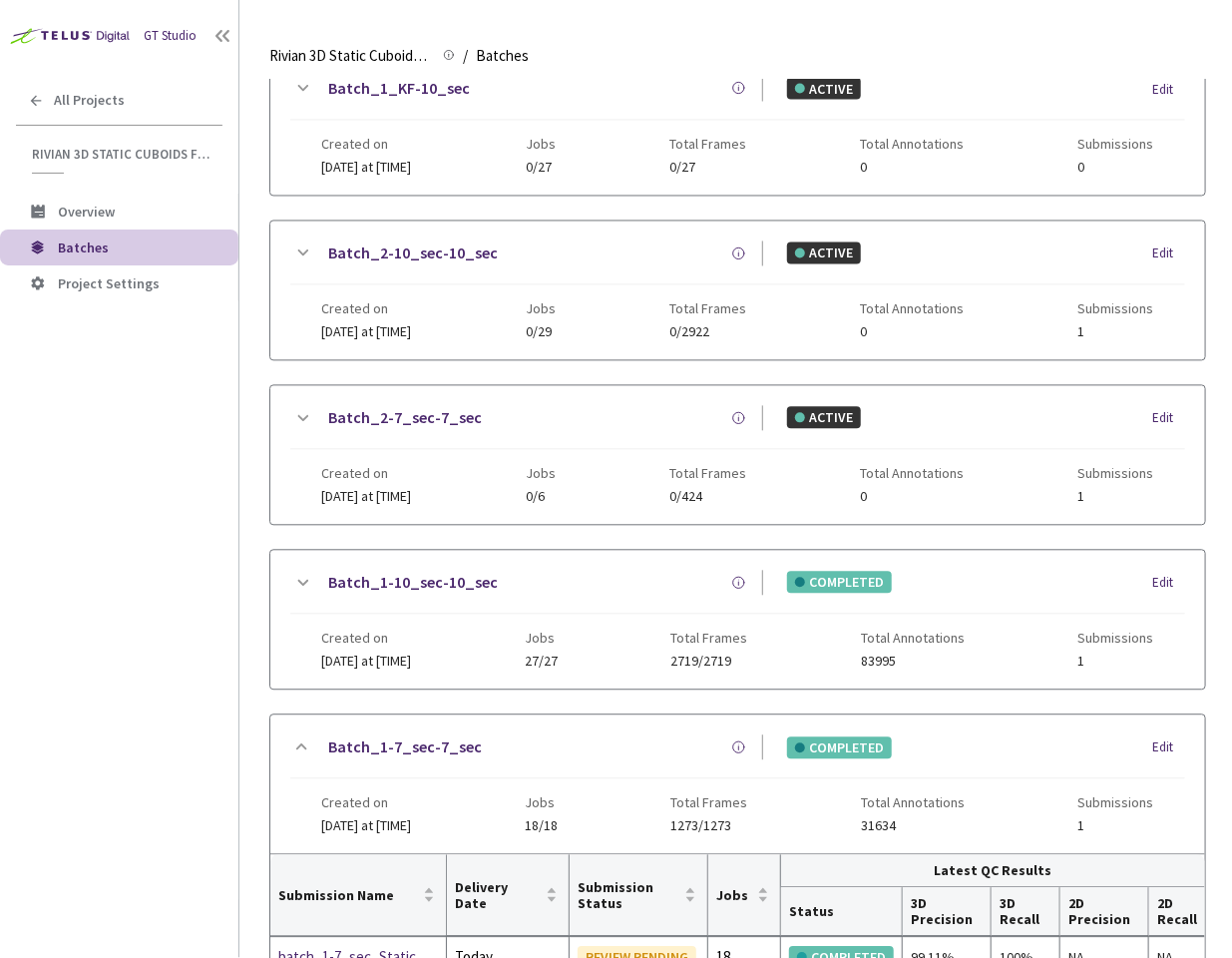 scroll, scrollTop: 1184, scrollLeft: 0, axis: vertical 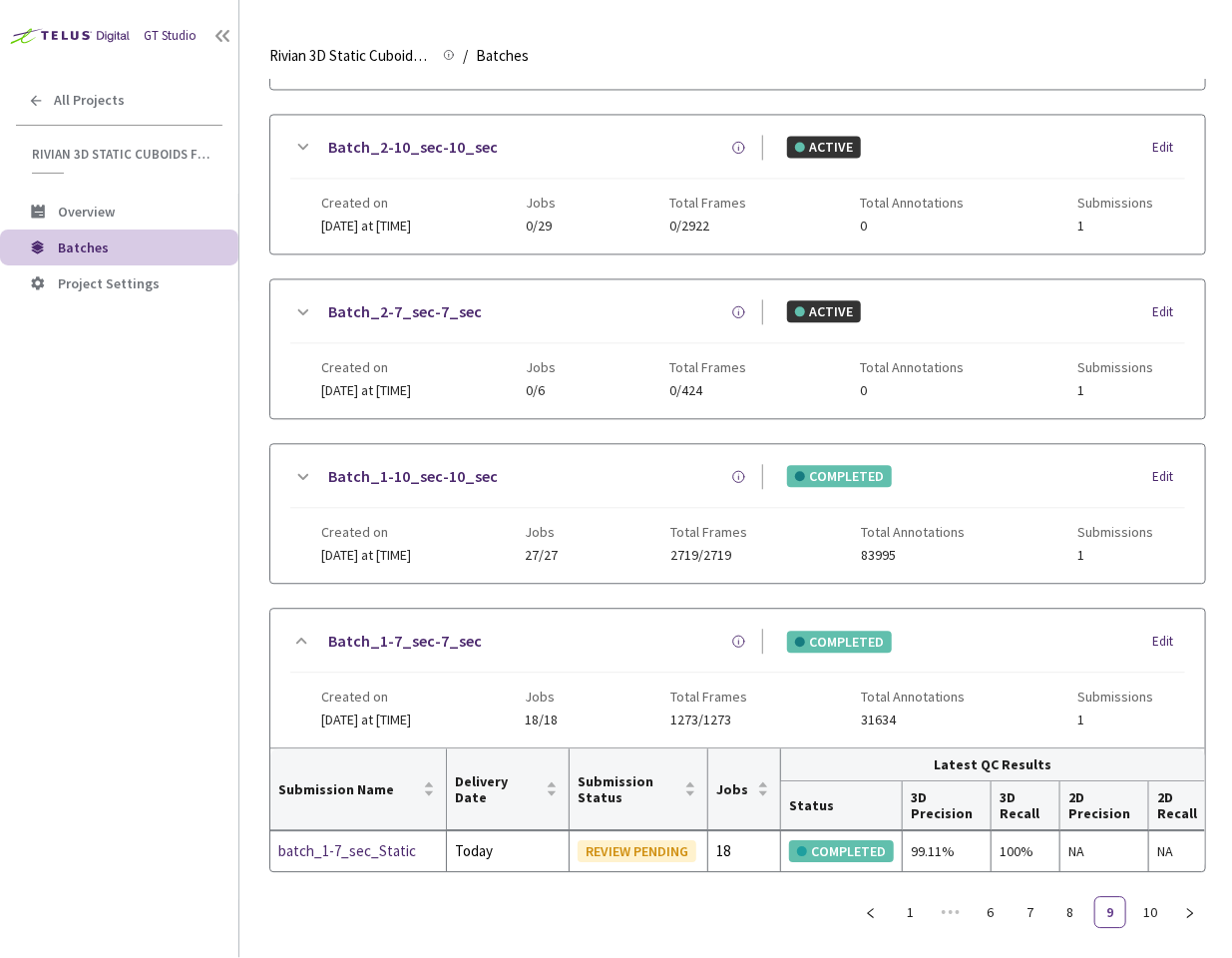 click on "Batch_1-10_sec-10_sec" at bounding box center [539, 477] 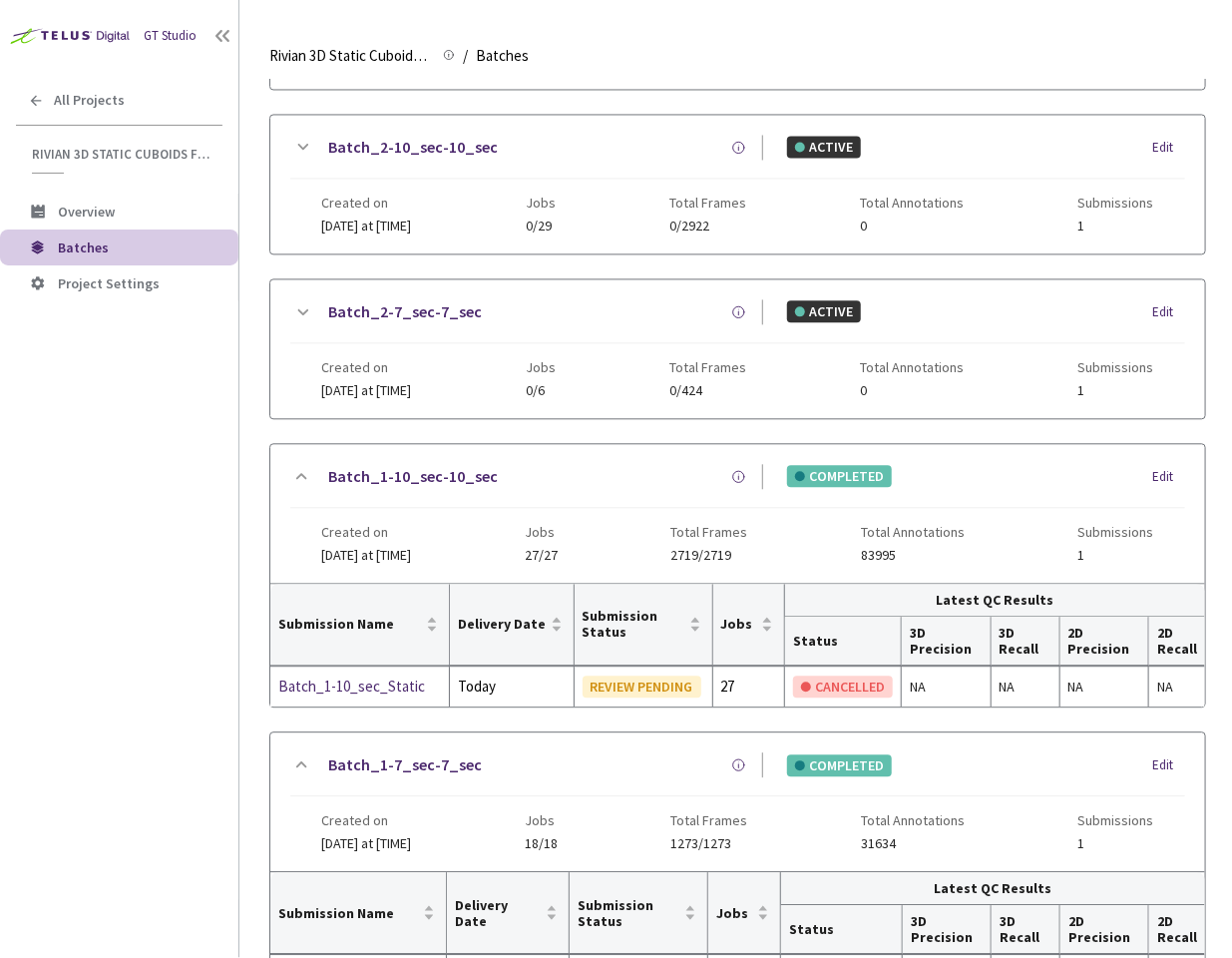 click on "GT Studio All Projects Rivian 3D Static Cuboids fixed[2024-25] Rivian 3D Static Cuboids fixed[2024-25] Overview Batches Project Settings" at bounding box center [119, 450] 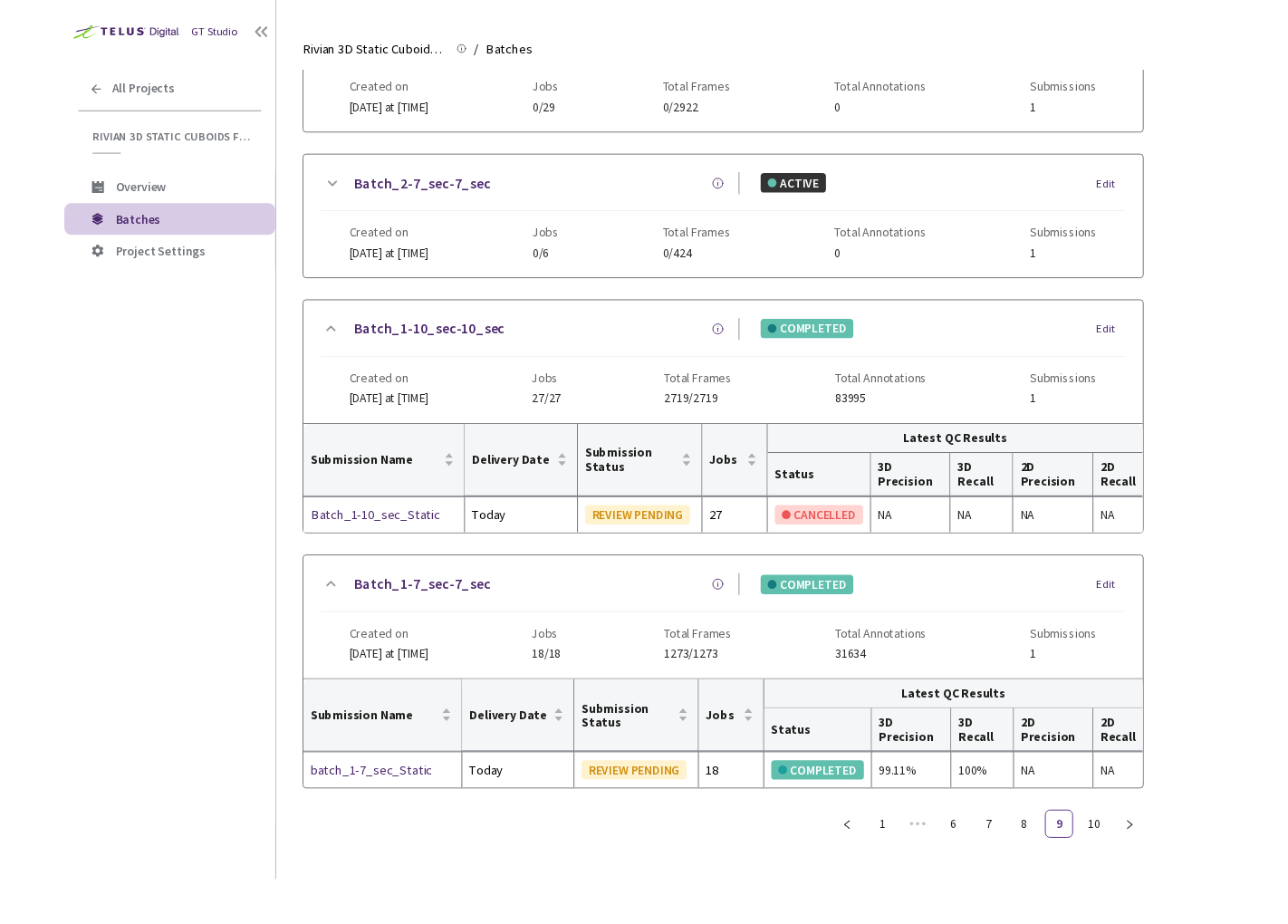 scroll, scrollTop: 1114, scrollLeft: 0, axis: vertical 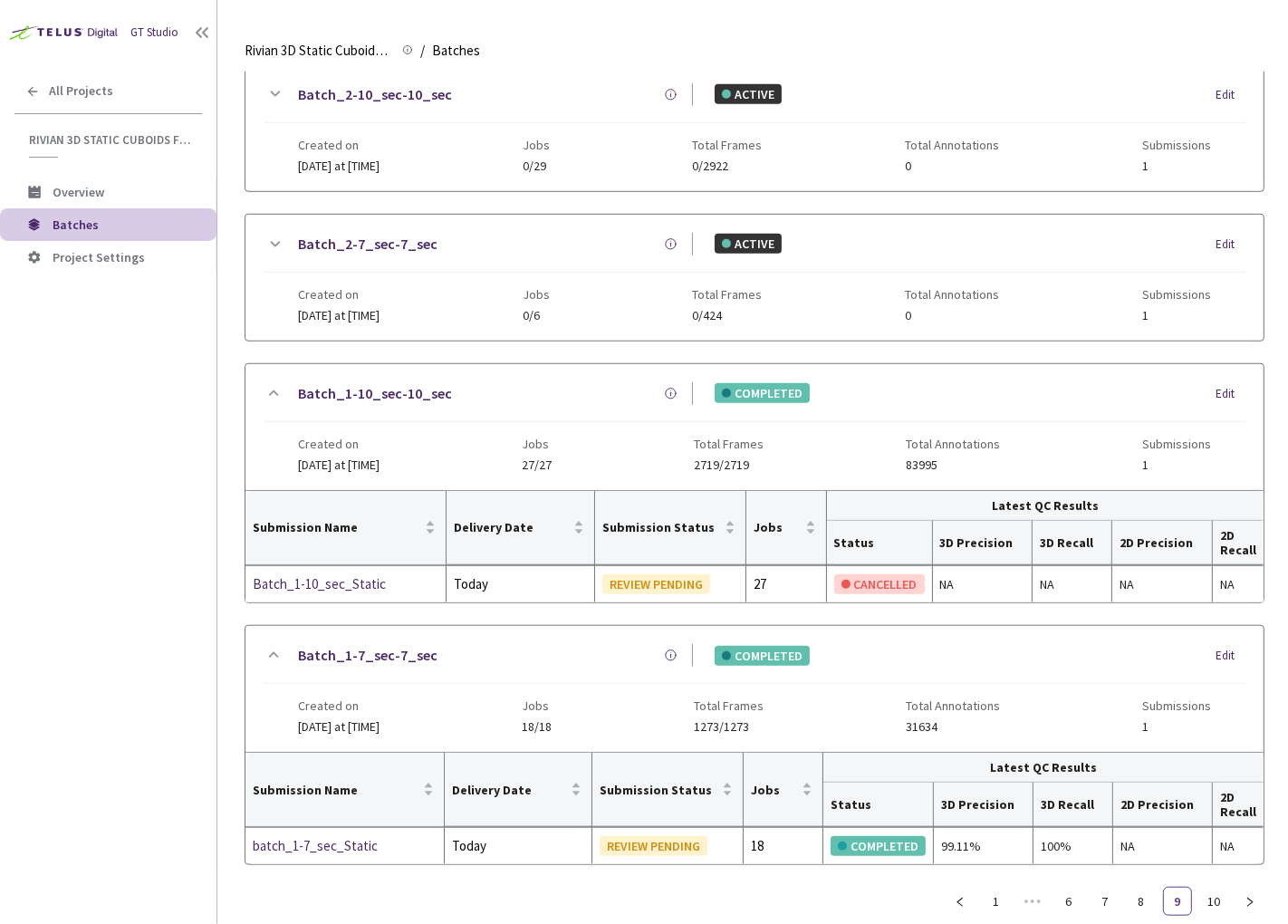click on "GT Studio All Projects Rivian 3D Static Cuboids fixed[2024-25] Rivian 3D Static Cuboids fixed[2024-25] Overview Batches Project Settings" at bounding box center (108, 434) 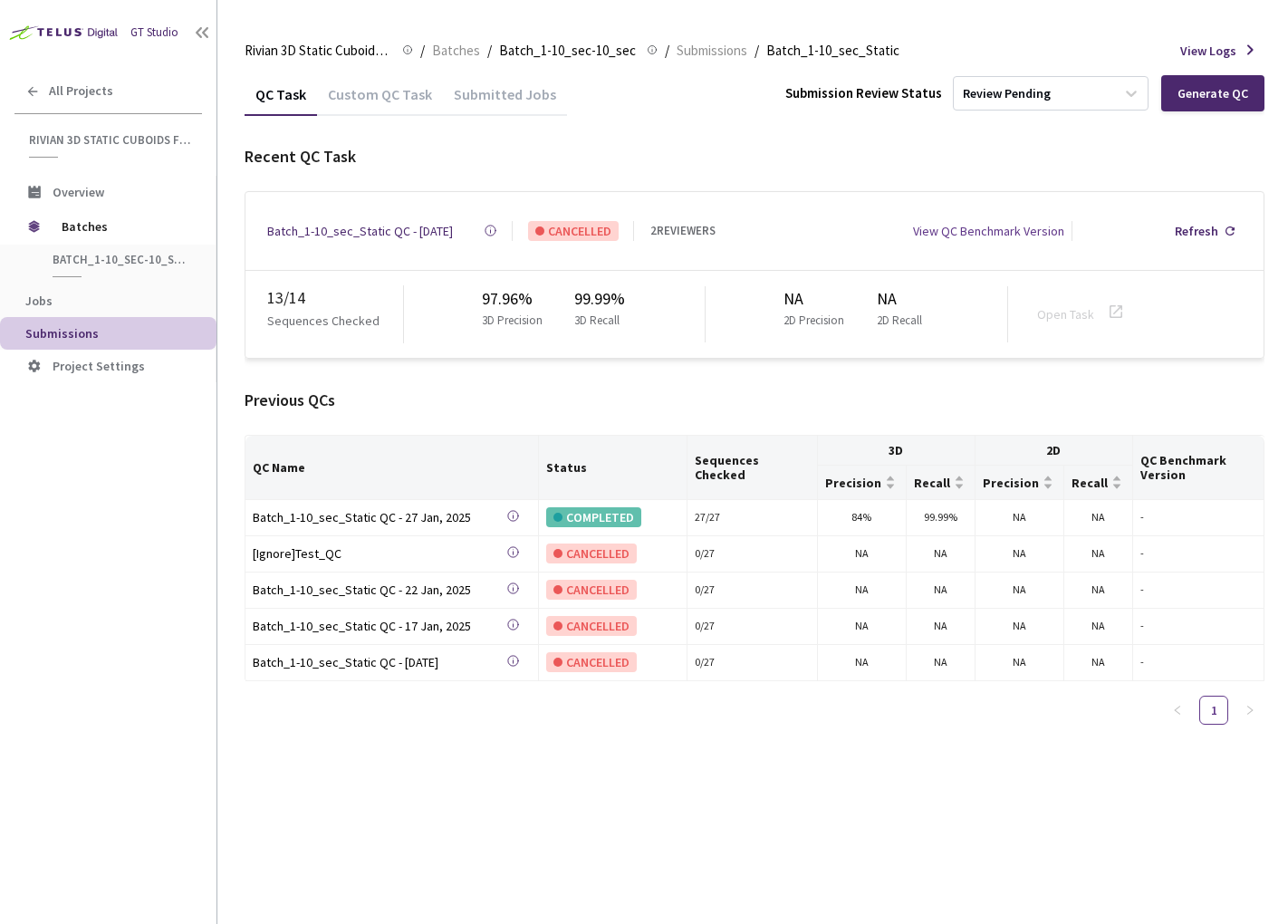 scroll, scrollTop: 0, scrollLeft: 0, axis: both 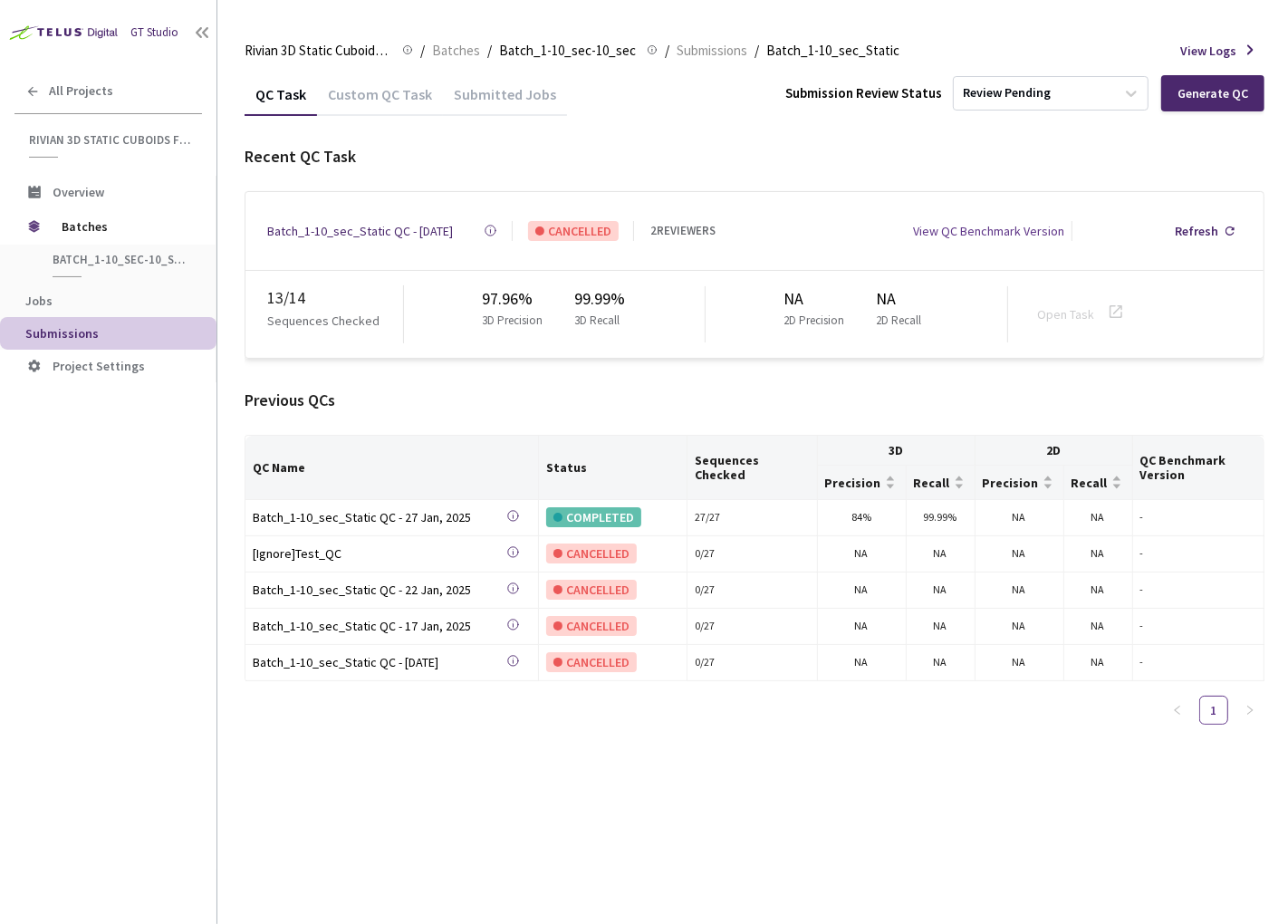 click on "QC Task Custom QC Task Submitted Jobs Submission Review Status Review Pending Generate QC Recent   QC Task Batch_1-10_sec_Static QC - 12 Feb, 2025     Created at 12 Feb, 2025 at 10:18 AM PST Created by Anna Stepura Frame Interval 2 Sample Size 14 CANCELLED 2  REVIEWERS View QC Benchmark Version Refresh 13 / 14 Sequences Checked 97.96% 3D Precision 99.99% 3D Recall NA 2D Precision NA 2D Recall   Open Task Previous     QCs QC Name Status Sequences Checked 3D 2D QC Benchmark Version Precision Recall Precision Recall                 Batch_1-10_sec_Static QC - 27 Jan, 2025 Batch_1-10_sec_Static QC - 27 Jan, 2025     Created at 27 Jan, 2025 at 6:48 AM PST Created by Nikhil Sheshkar Frame Interval 1 Sample Size 27 COMPLETED 27 / 27 84% 99.99% NA NA - [Ignore]Test_QC [Ignore]Test_QC     Created at 22 Jan, 2025 at 4:22 AM PST Created by Lakshya Jain Frame Interval 1 Sample Size 27 CANCELLED 0 / 27 NA NA NA NA - Batch_1-10_sec_Static QC - 22 Jan, 2025 Batch_1-10_sec_Static QC - 22 Jan, 2025     Created at 1 27" at bounding box center [755, 498] 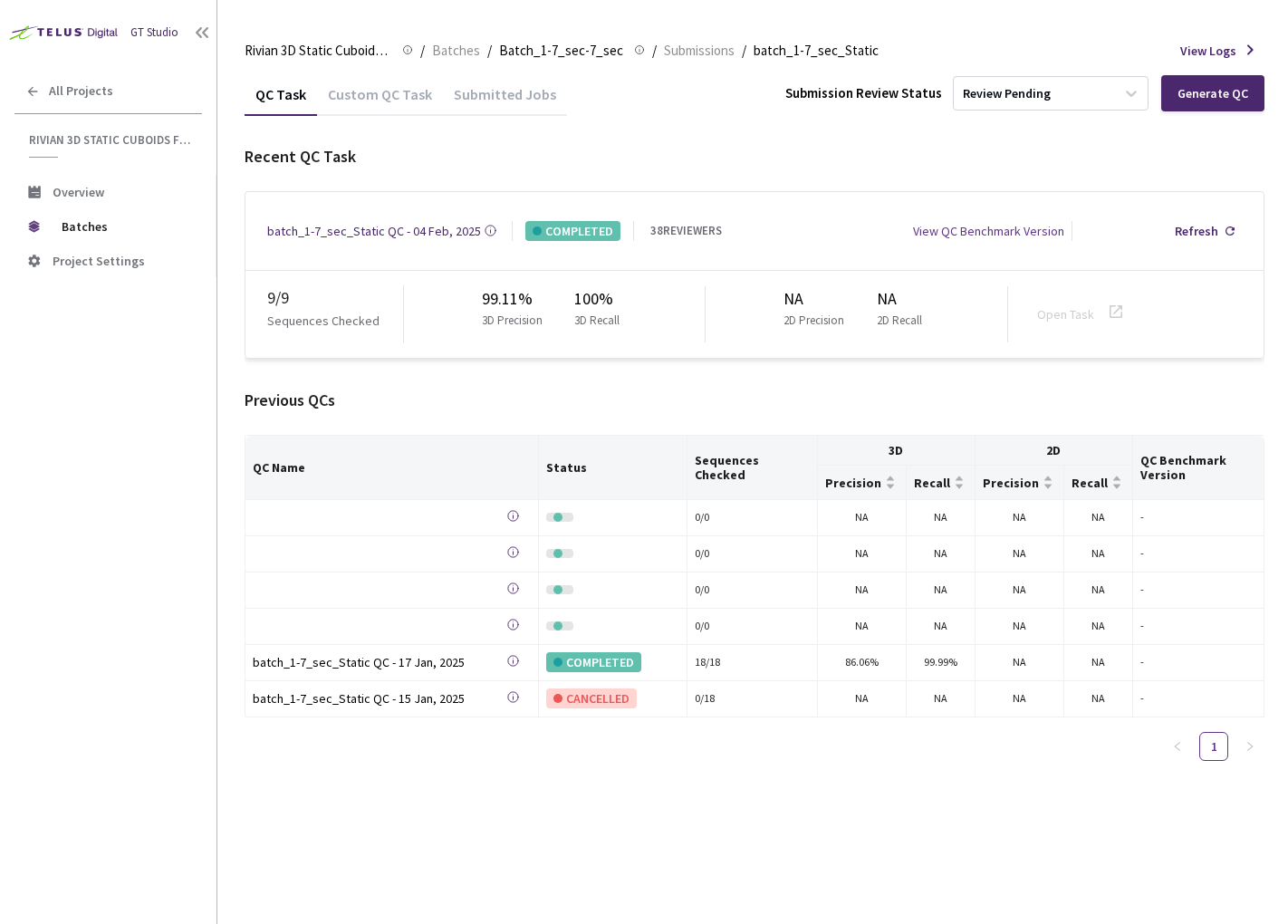 scroll, scrollTop: 0, scrollLeft: 0, axis: both 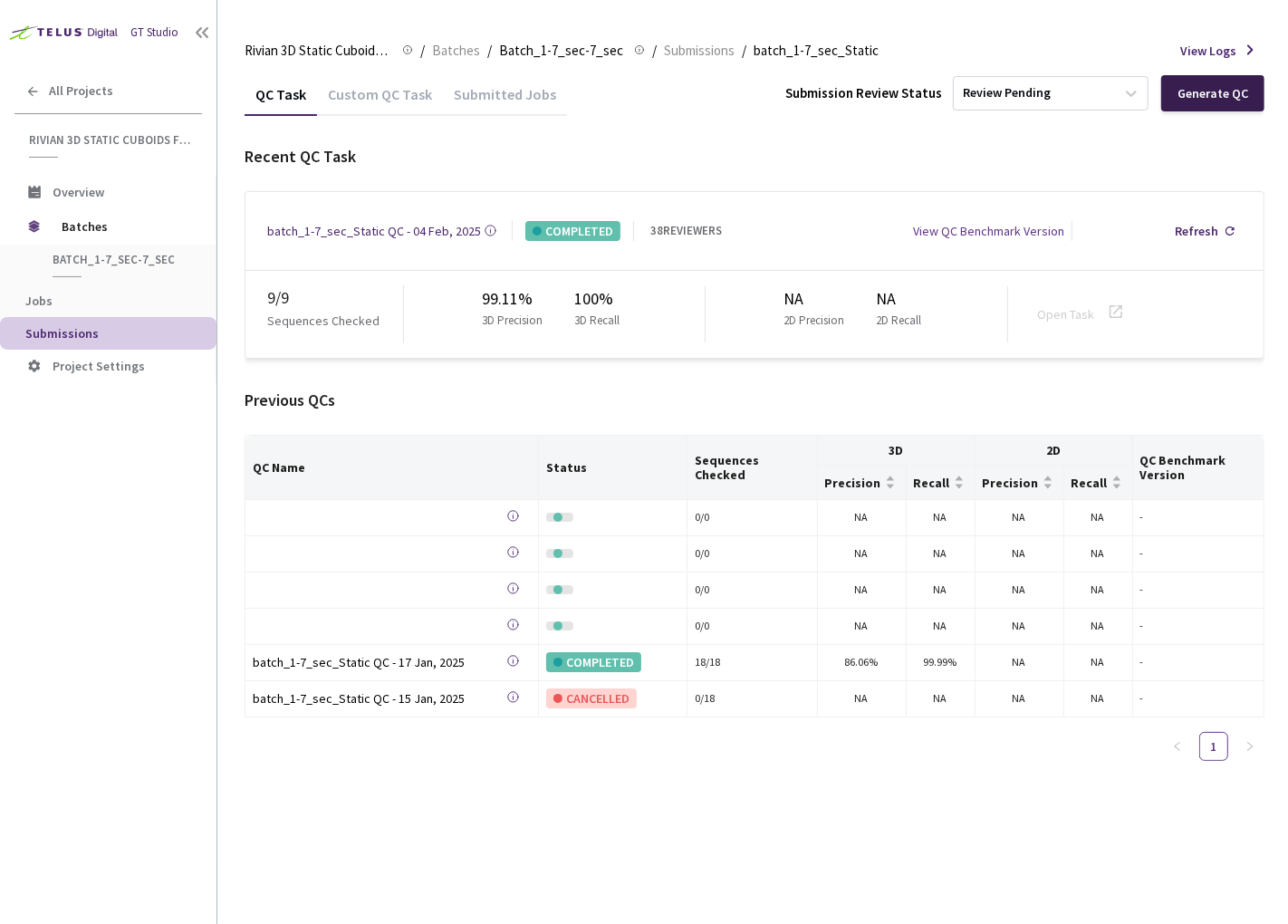 click on "Generate QC" at bounding box center [1213, 93] 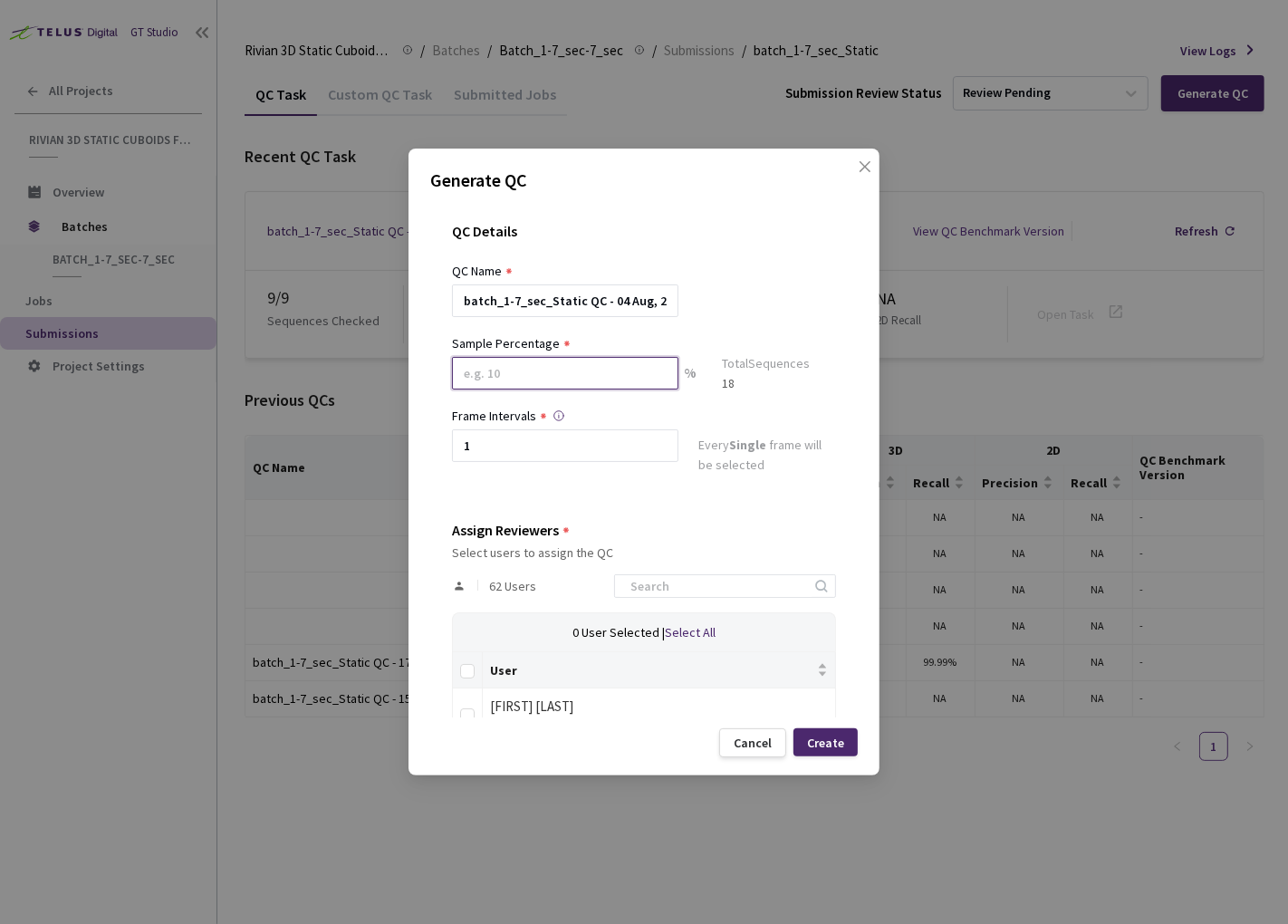 click at bounding box center (565, 373) 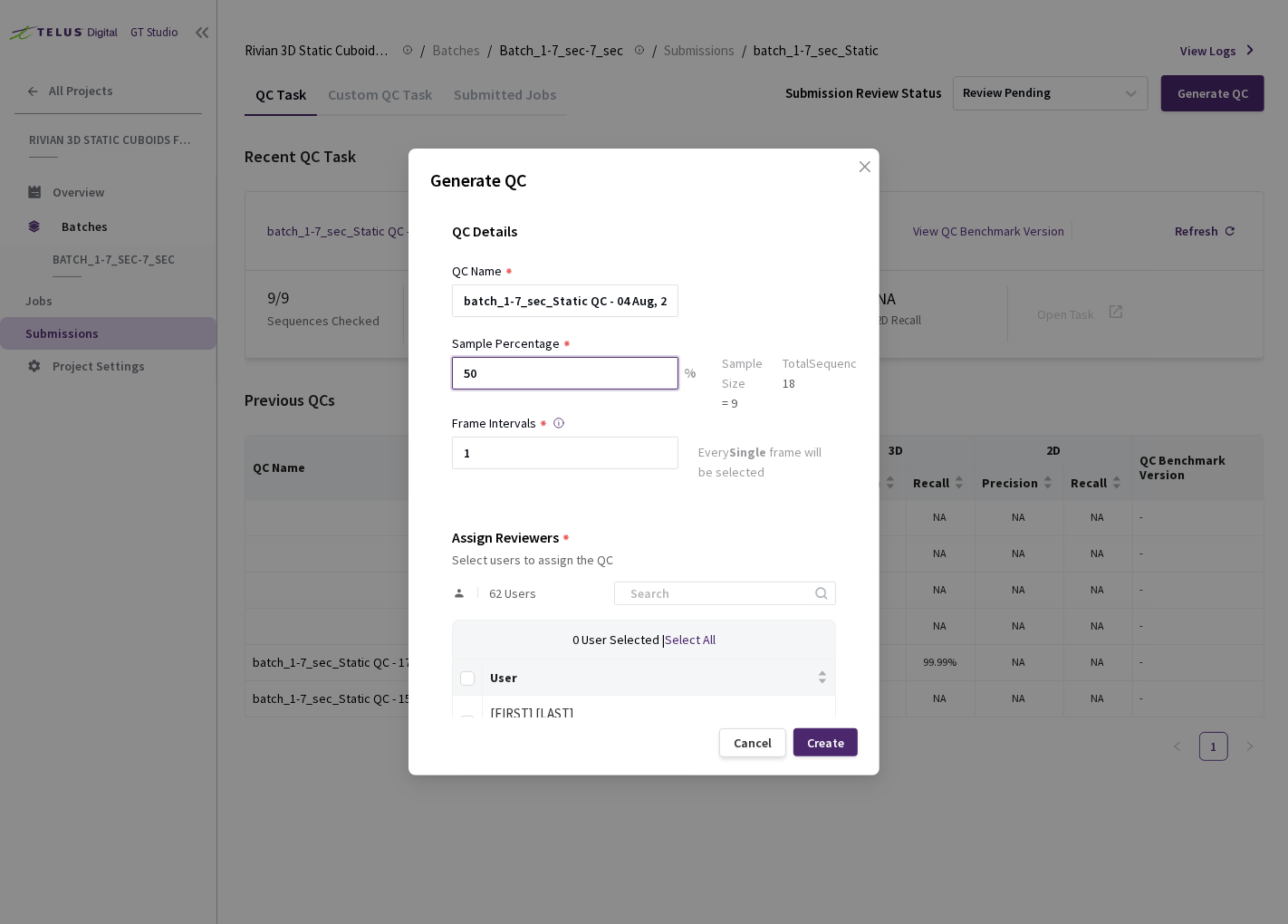 type on "50" 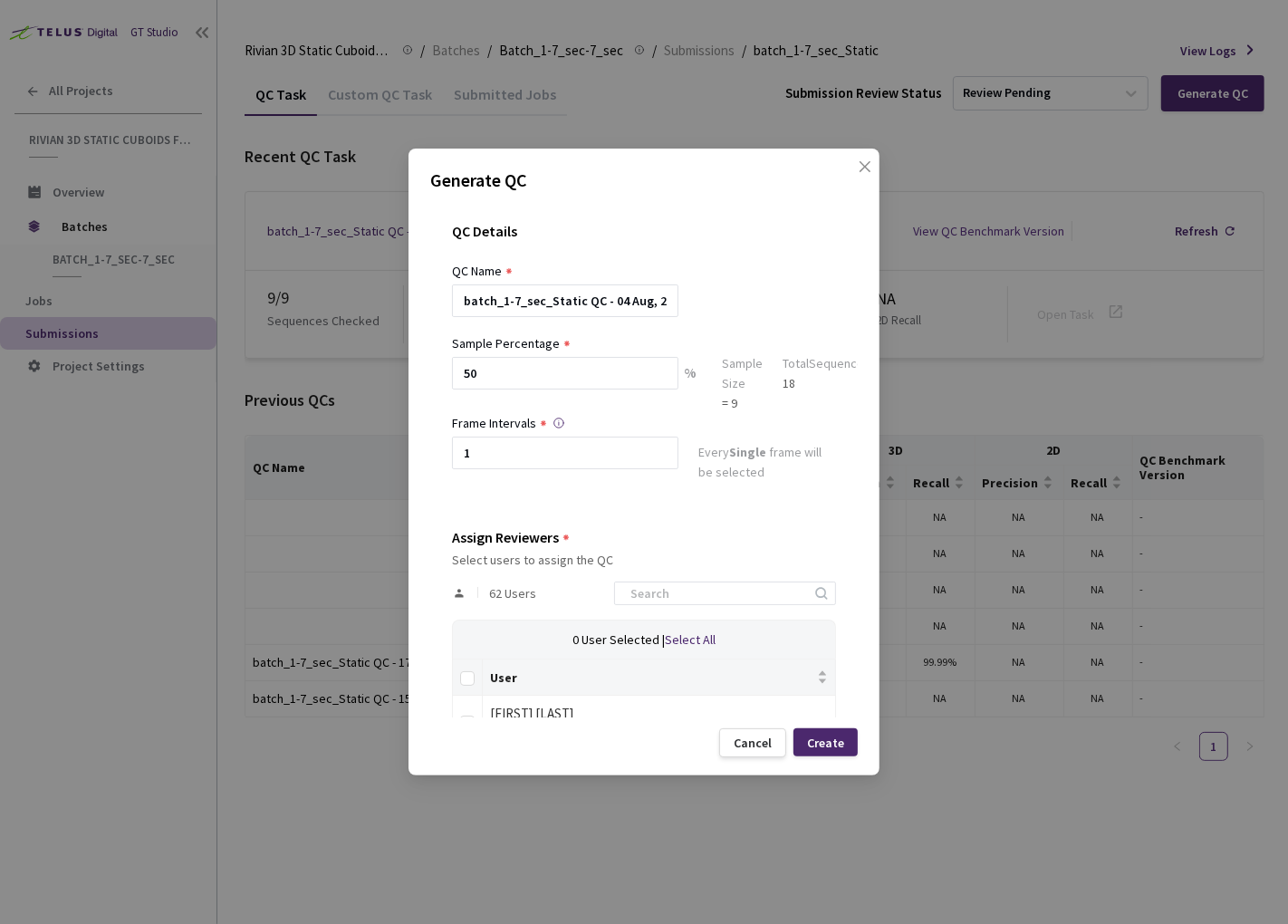click on "QC Details   QC Name       batch_1-7_sec_Static QC - 04 Aug, 2025   Sample Percentage       50 % Sample Size =   9 Total  Sequences   18   Frame Intervals           1 Every  Single   frame will be selected Assign Reviewers Select users to assign the QC 62 Users 0 User Selected |  Select All User Manny Kaloti mannykaloti@rivian.com Marko Ignjatovic mignjatovic@rivian.com Allie Chang alliechang@rivian.com Junkai Huang junkaihuang@rivian.com Nebojsa Laketa nebojalaketa@rivian.com Maharshi Kanabar kanabar.rajeshbhai+14@telusinternational.com James Liu jamesliu@rivian.com Iva Krneta ivakrneta@rivian.com Lakshya Jain lakshya.jain+09@telusinternational.com Mihailo Nisavic mihailonisavic@rivian.com Iva Stankovic ivastankovic@rivian.com Lehua Rodriguez lrodriguez@rivian.com Ratko Lazarevic ratkolazarevic@rivian.com Nikhil Sheshkar nikhil.sheshkar+39@telusinternational.com Kanush Parthi kanush.parthi+69@telusinternational.com Jovana Stojiljkovic jstojiljkovic@rivian.com Sahana Anbazhagan sanbazhagan@rivian.com Billy Yu" at bounding box center [644, 459] 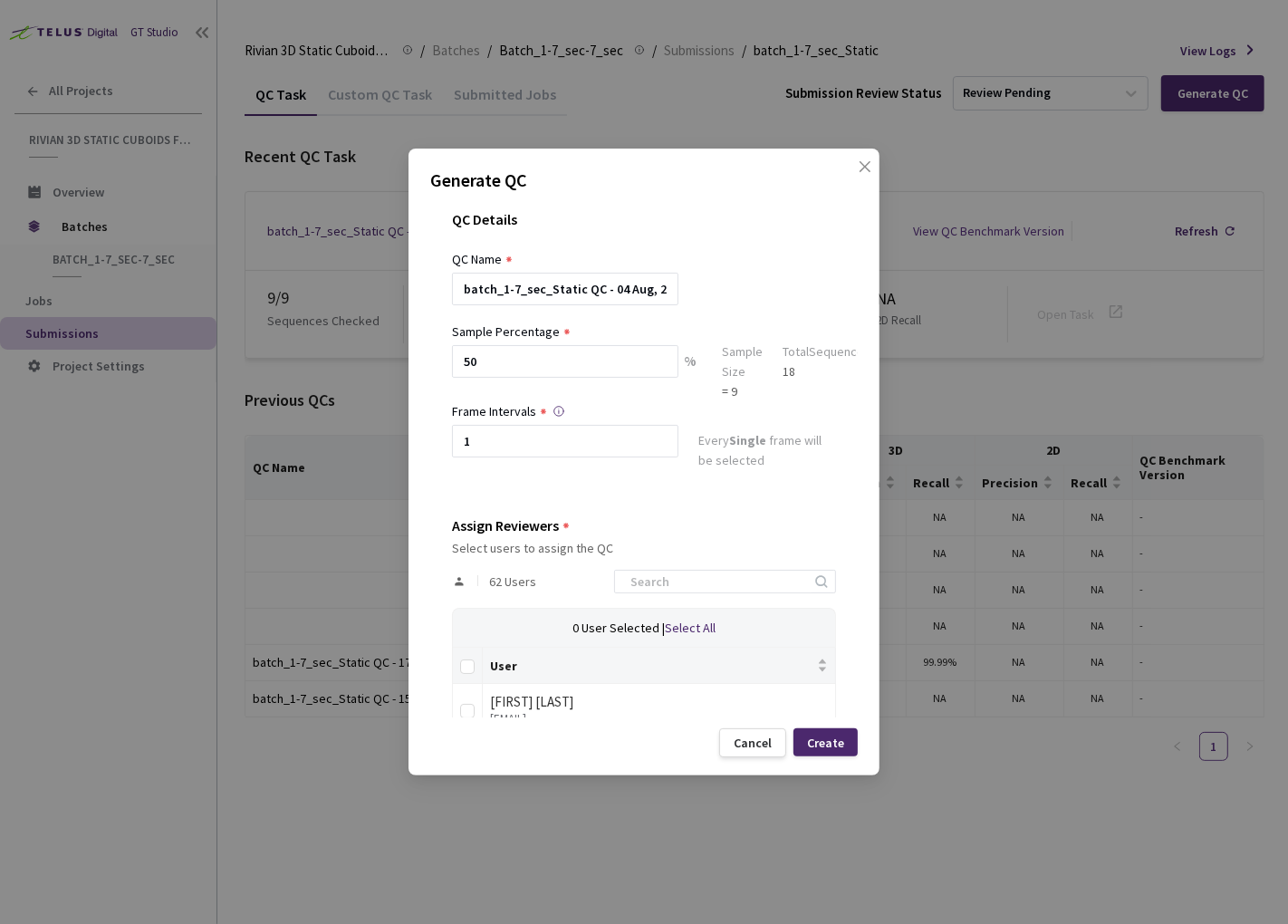 click on "QC Name" at bounding box center (644, 259) 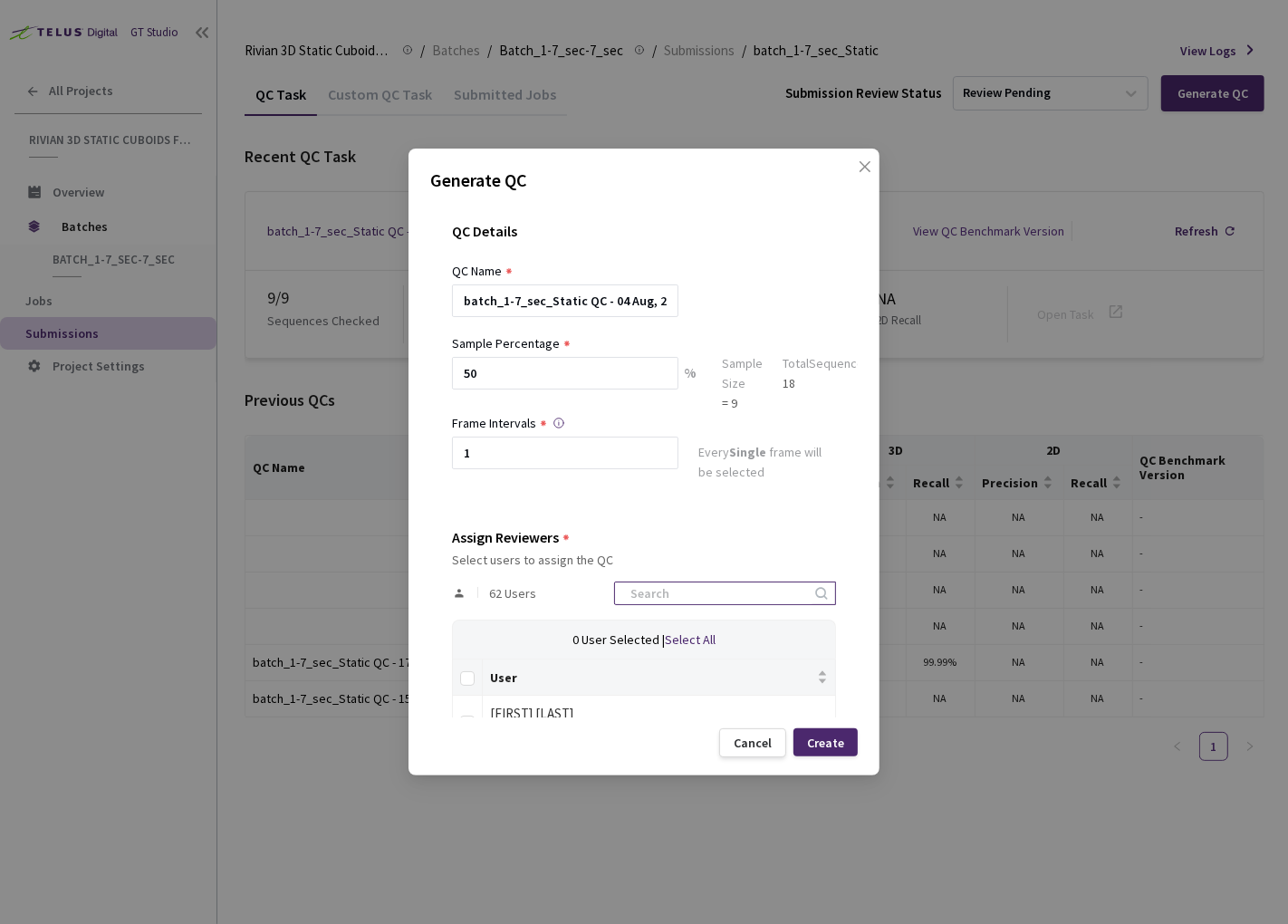 click at bounding box center [716, 593] 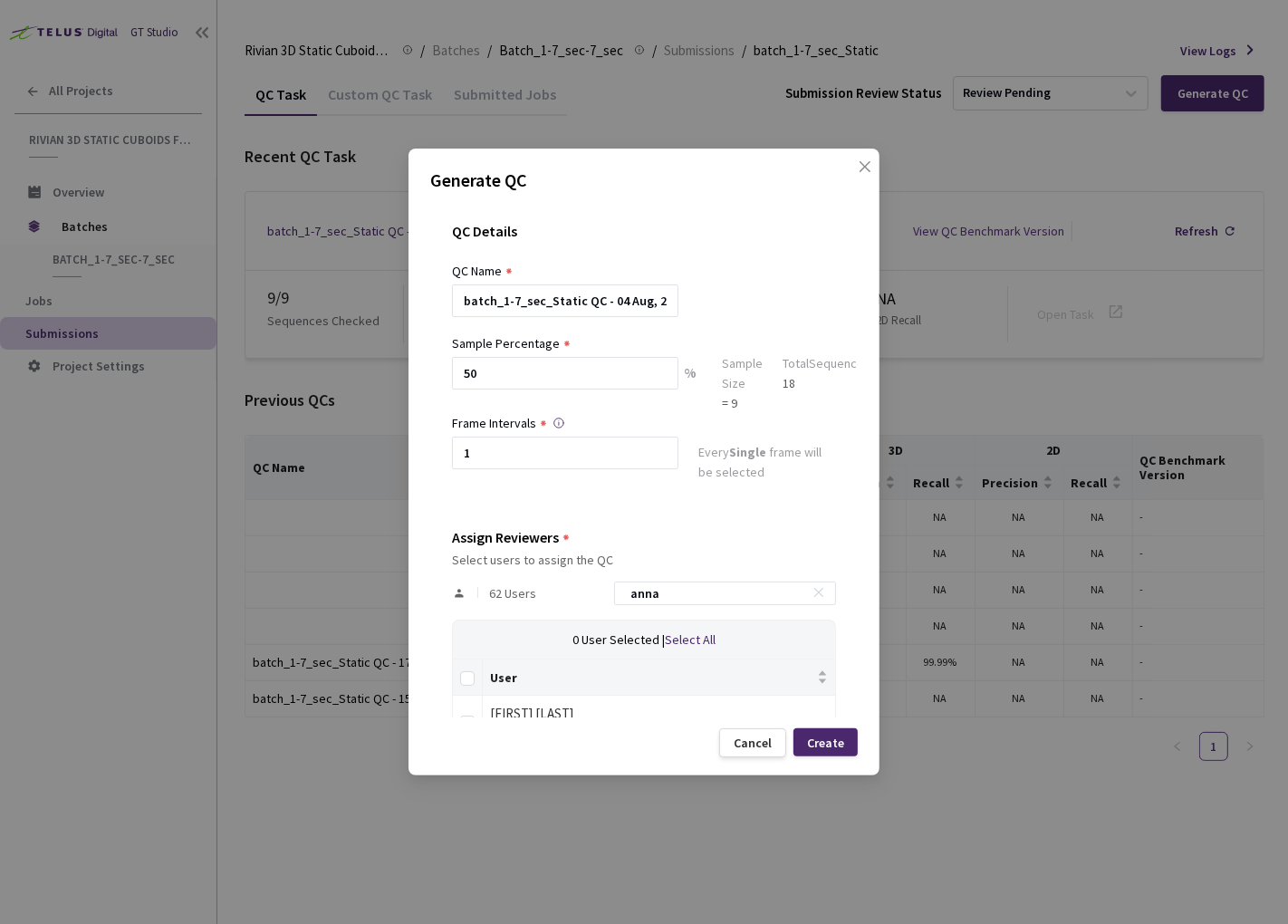 scroll, scrollTop: 47, scrollLeft: 0, axis: vertical 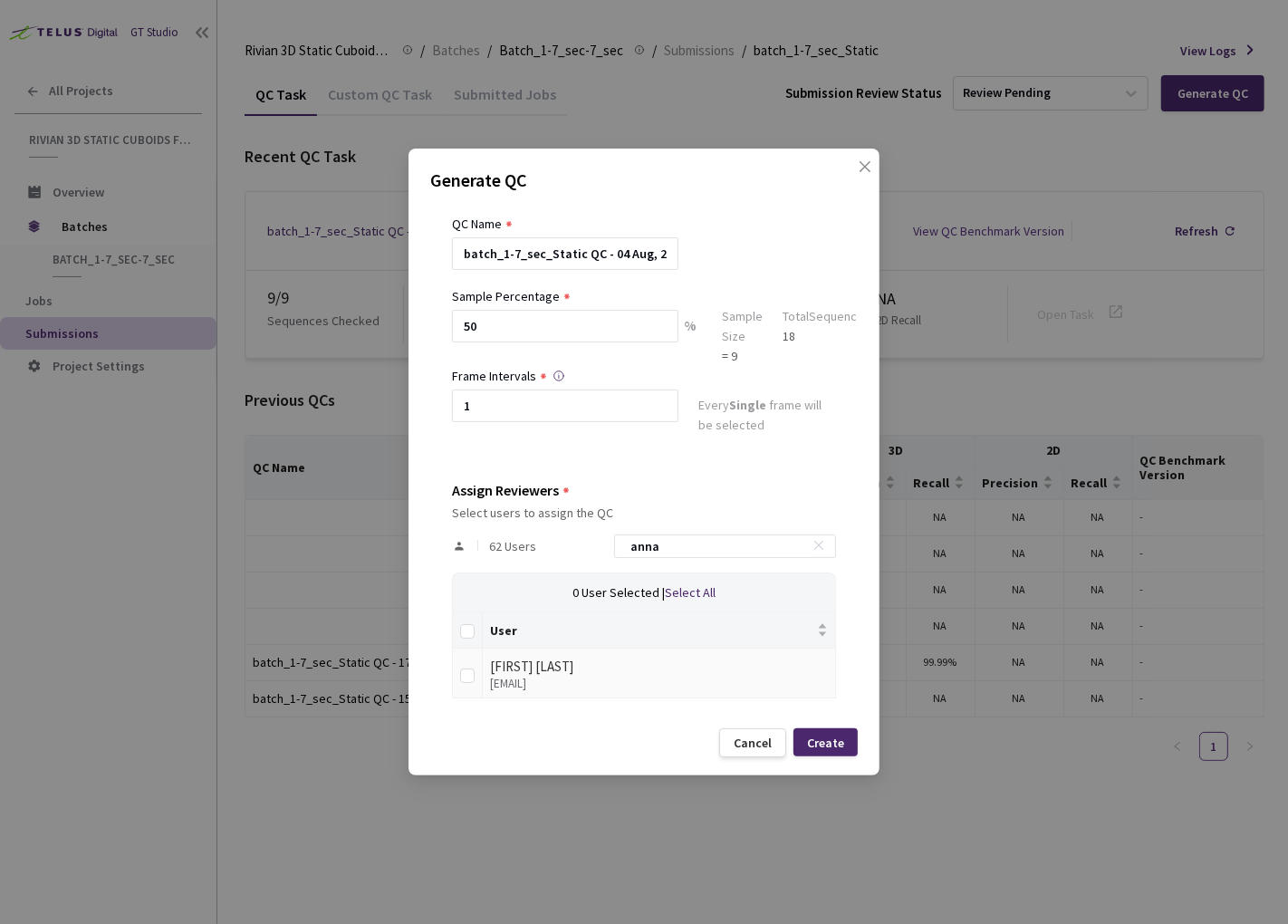 type on "anna" 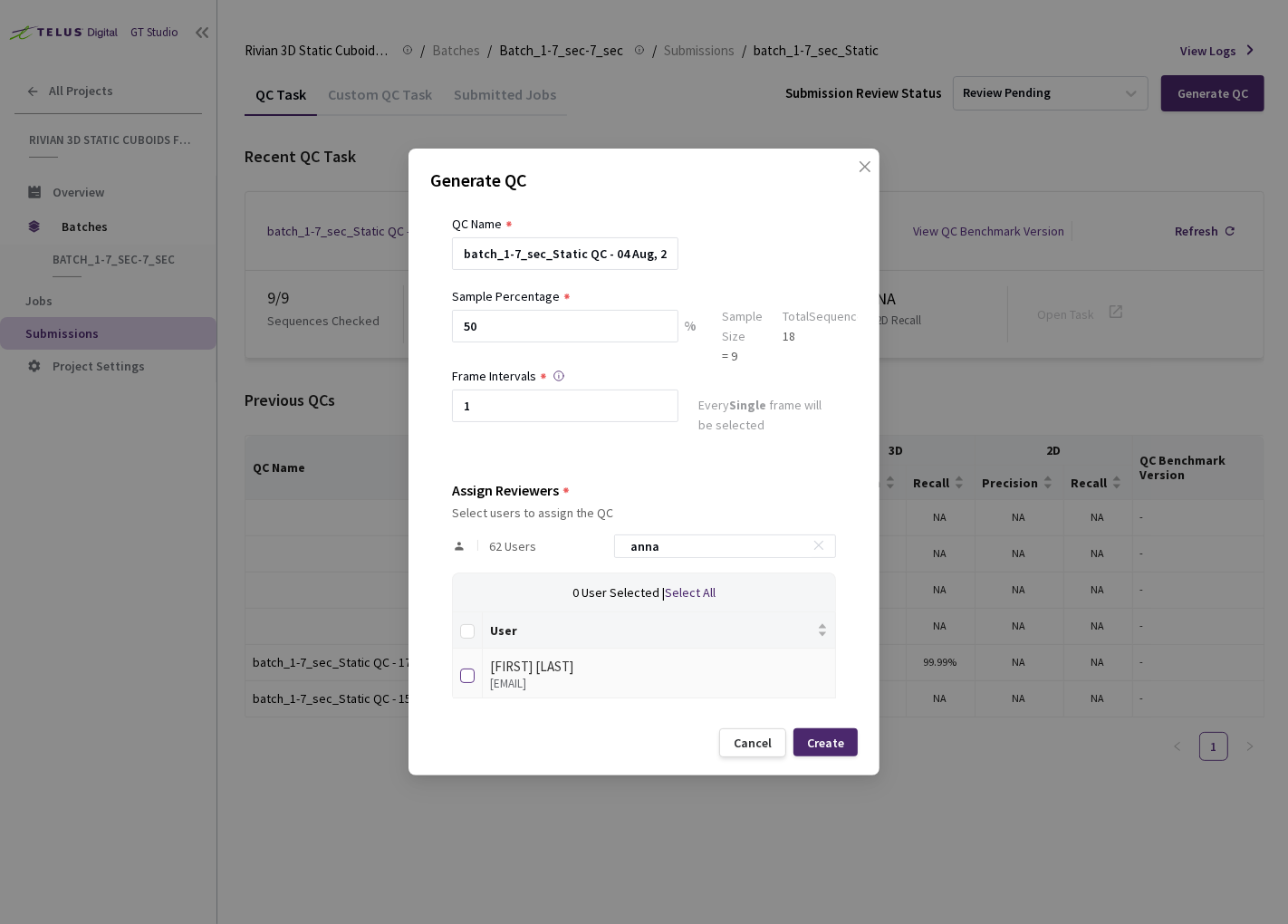 click at bounding box center (467, 676) 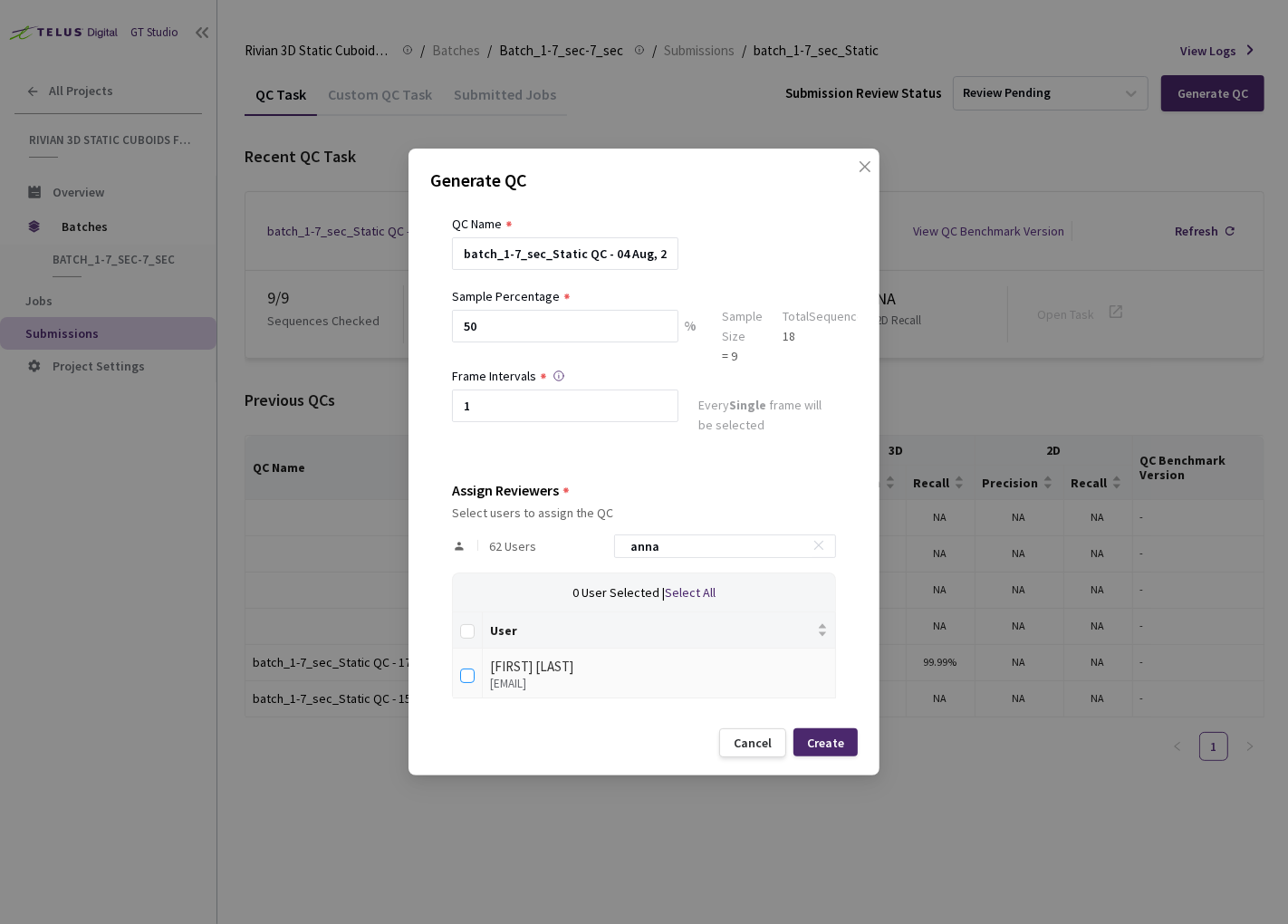 checkbox on "true" 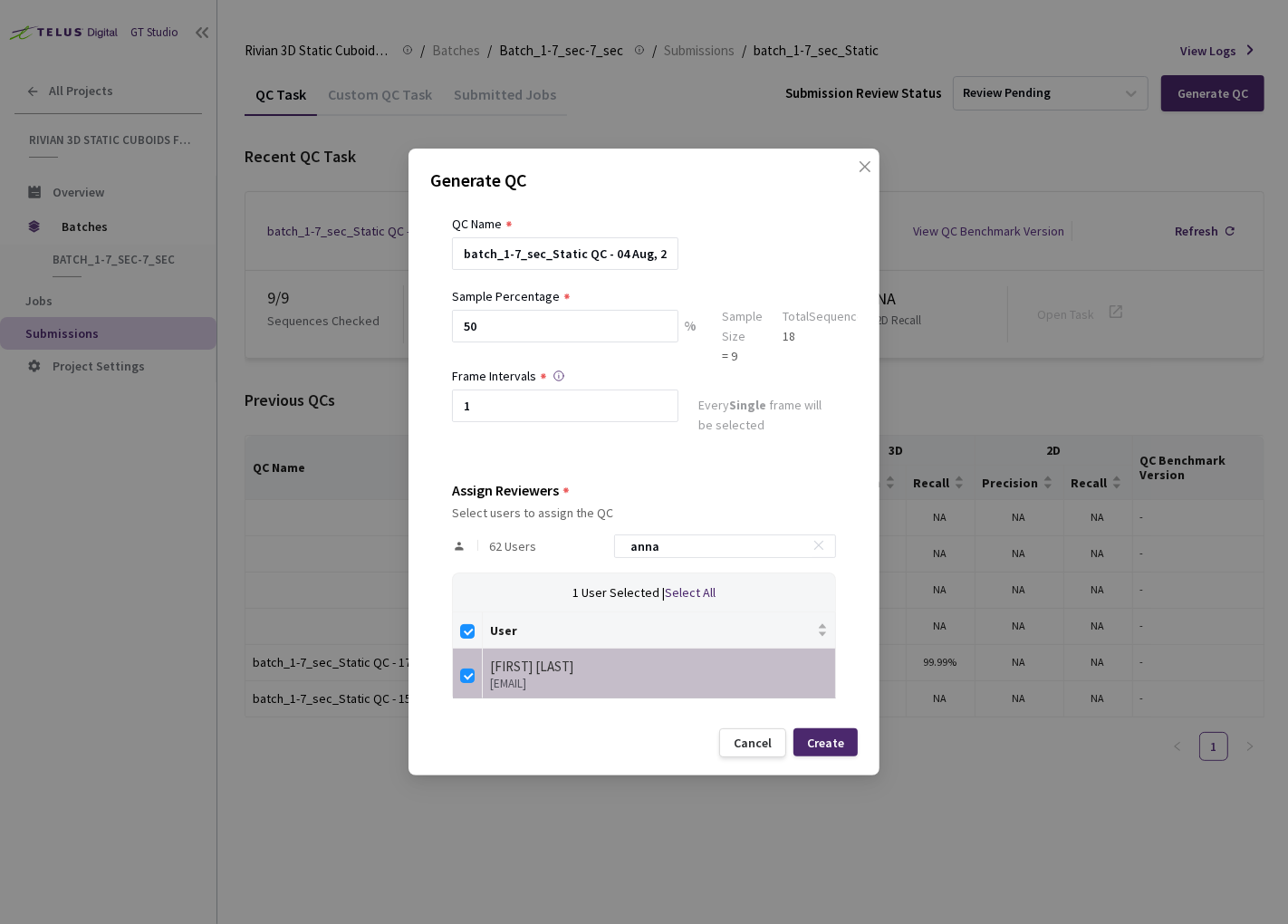 drag, startPoint x: 743, startPoint y: 545, endPoint x: 532, endPoint y: 543, distance: 211.00948 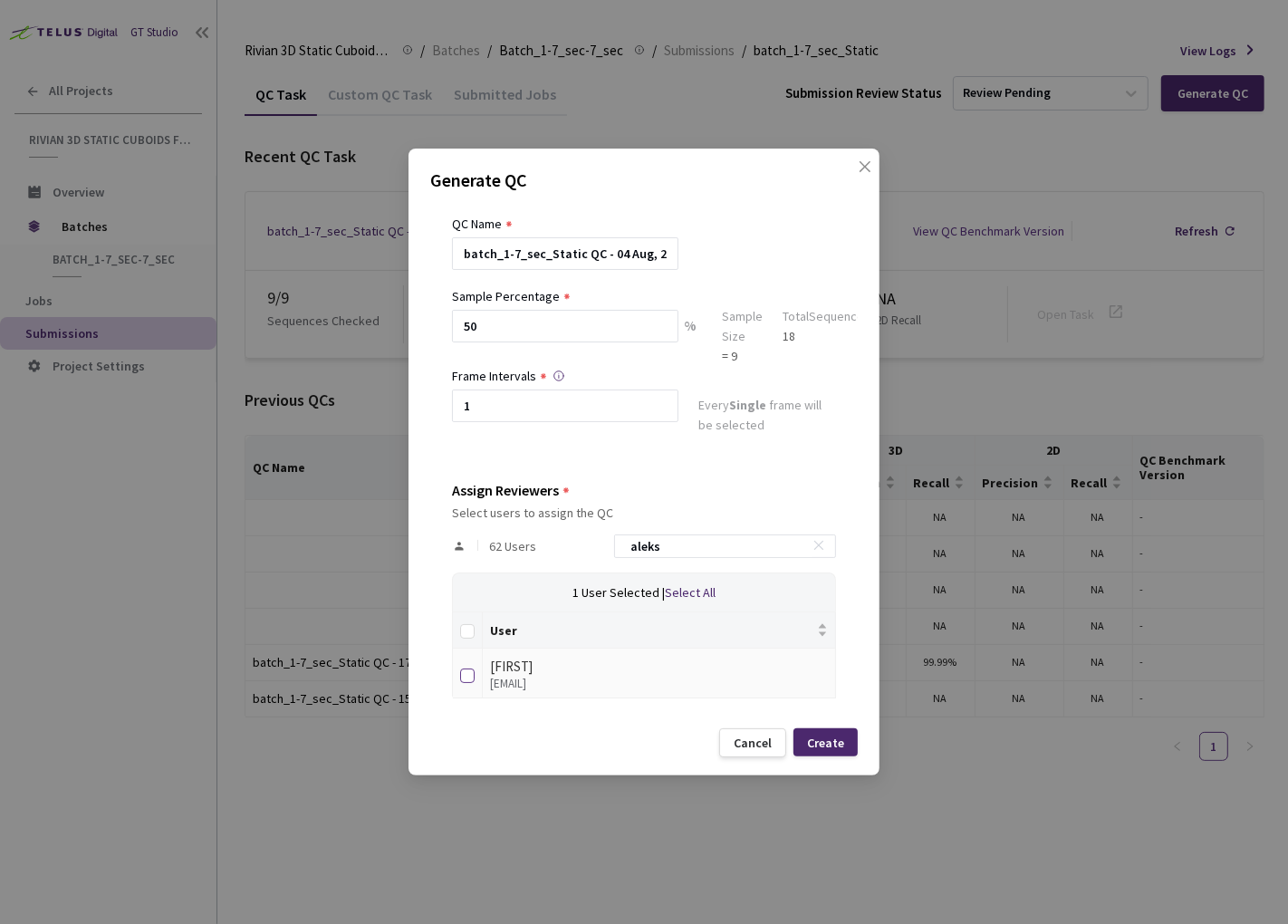 type on "aleks" 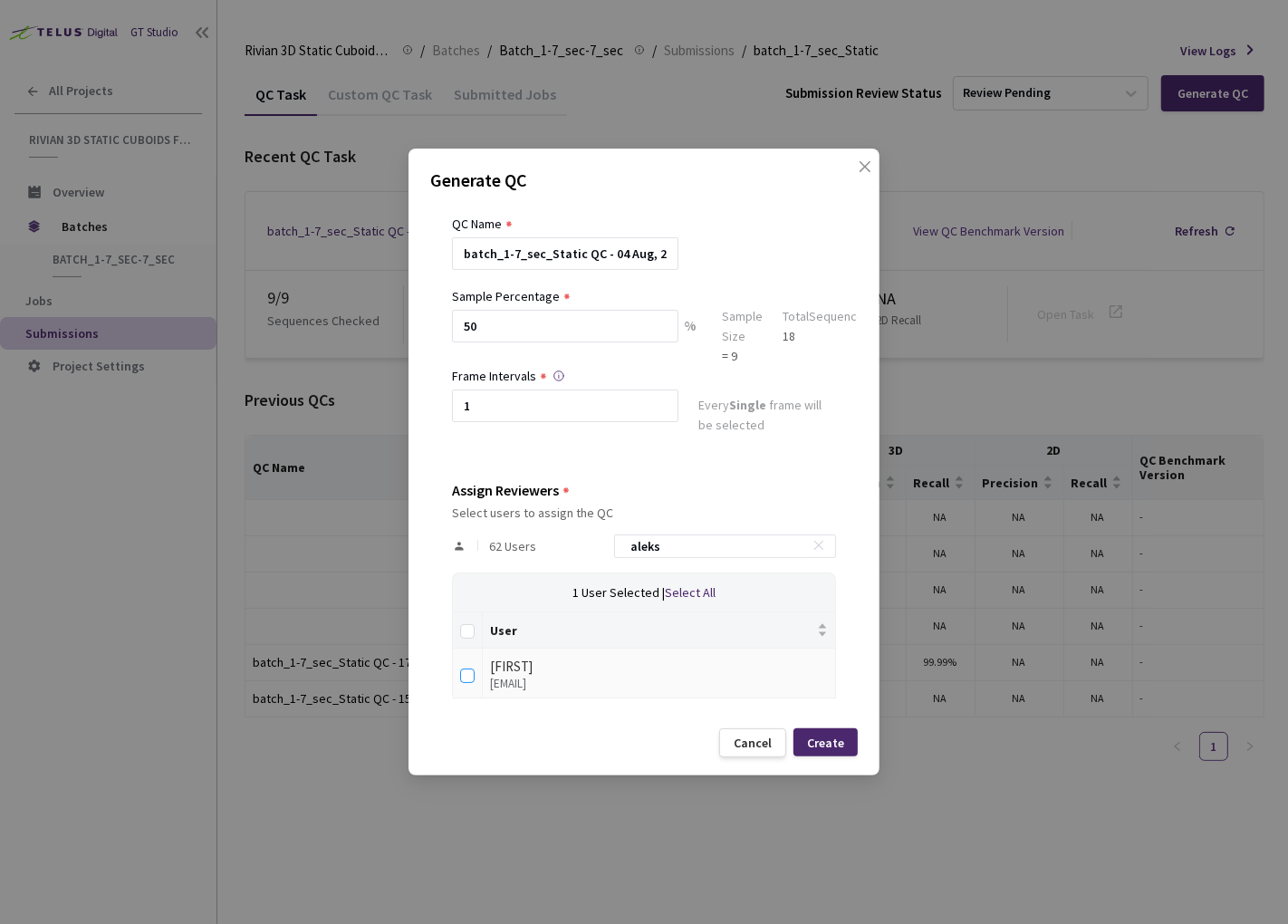 checkbox on "true" 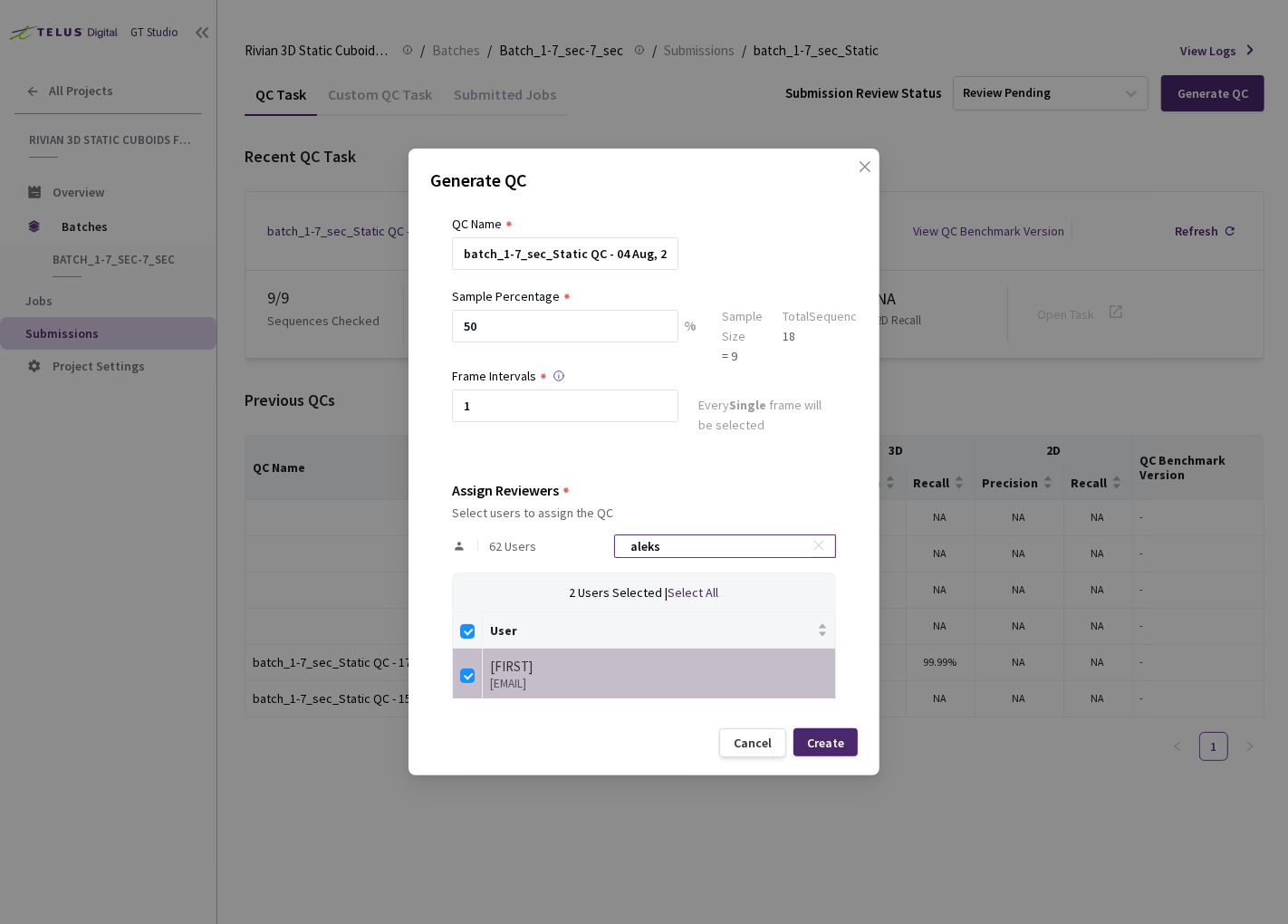 click at bounding box center [822, 546] 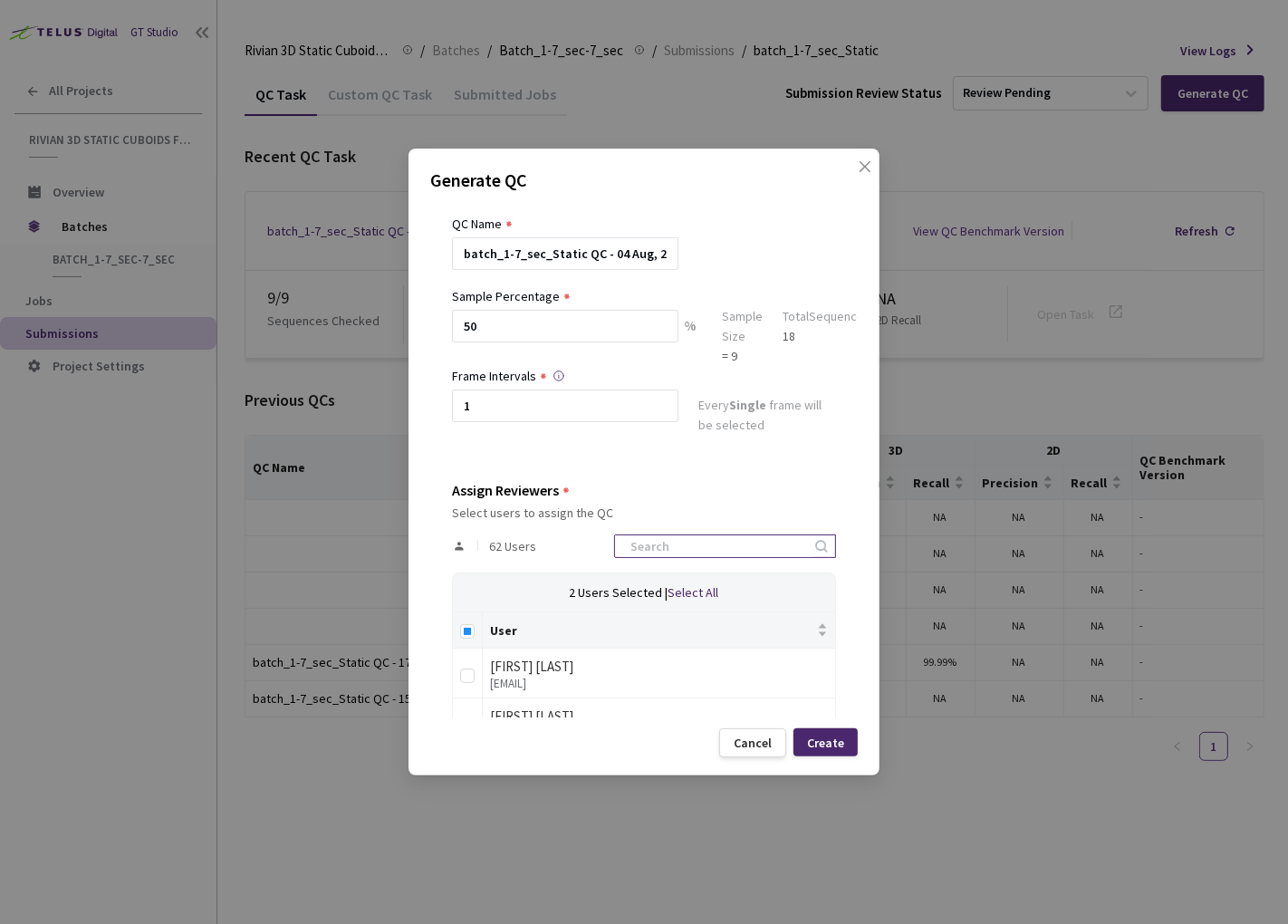 click at bounding box center [716, 546] 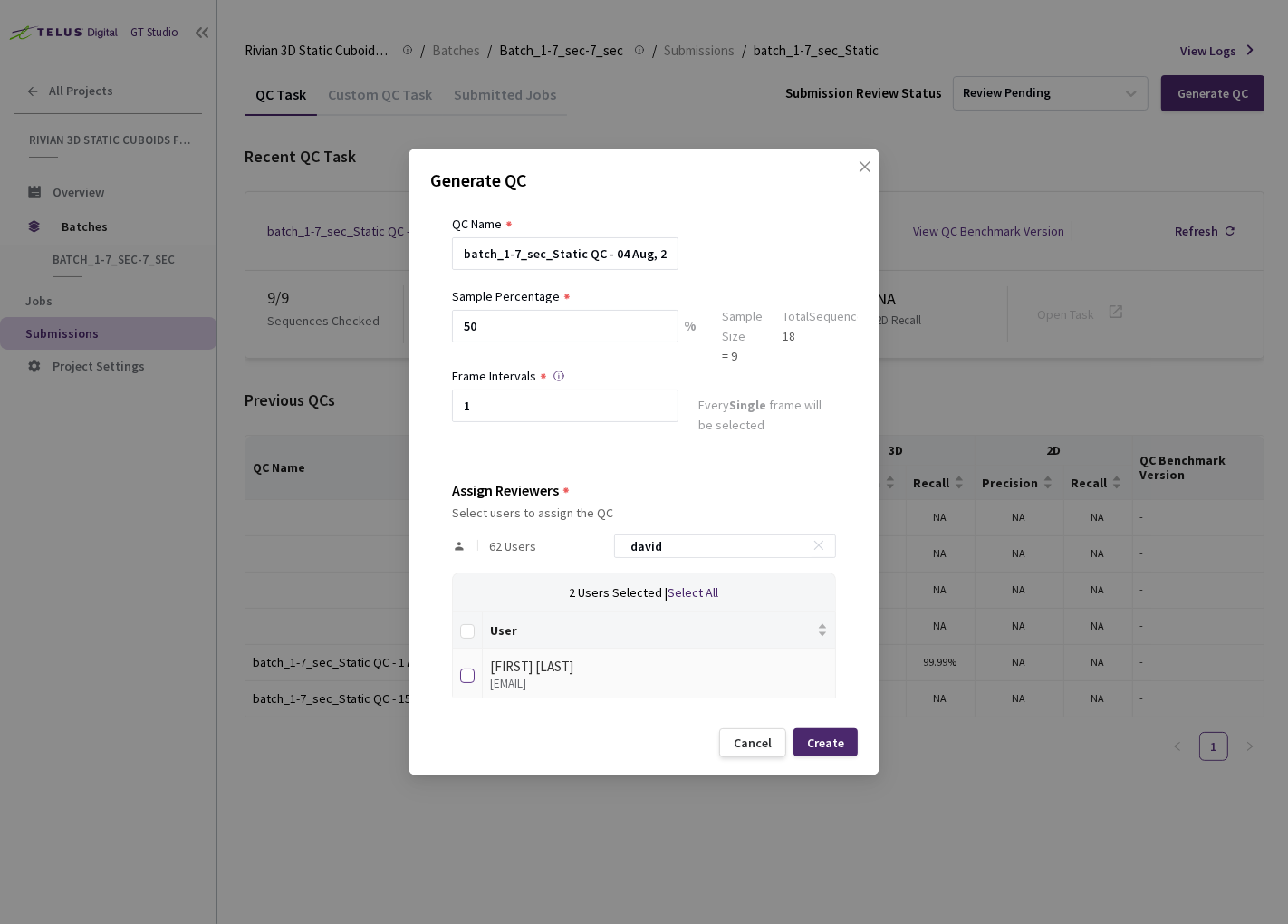 type on "david" 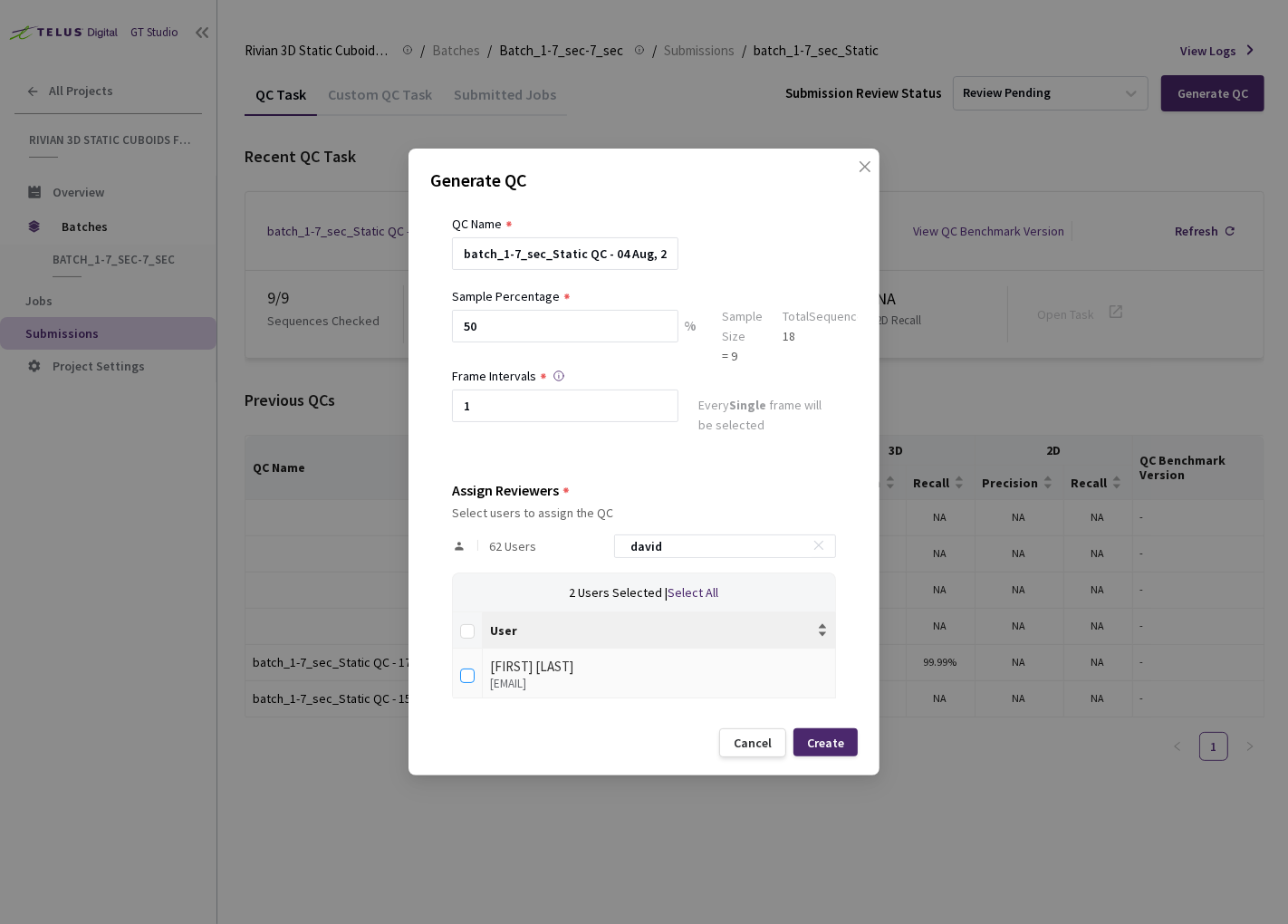 checkbox on "true" 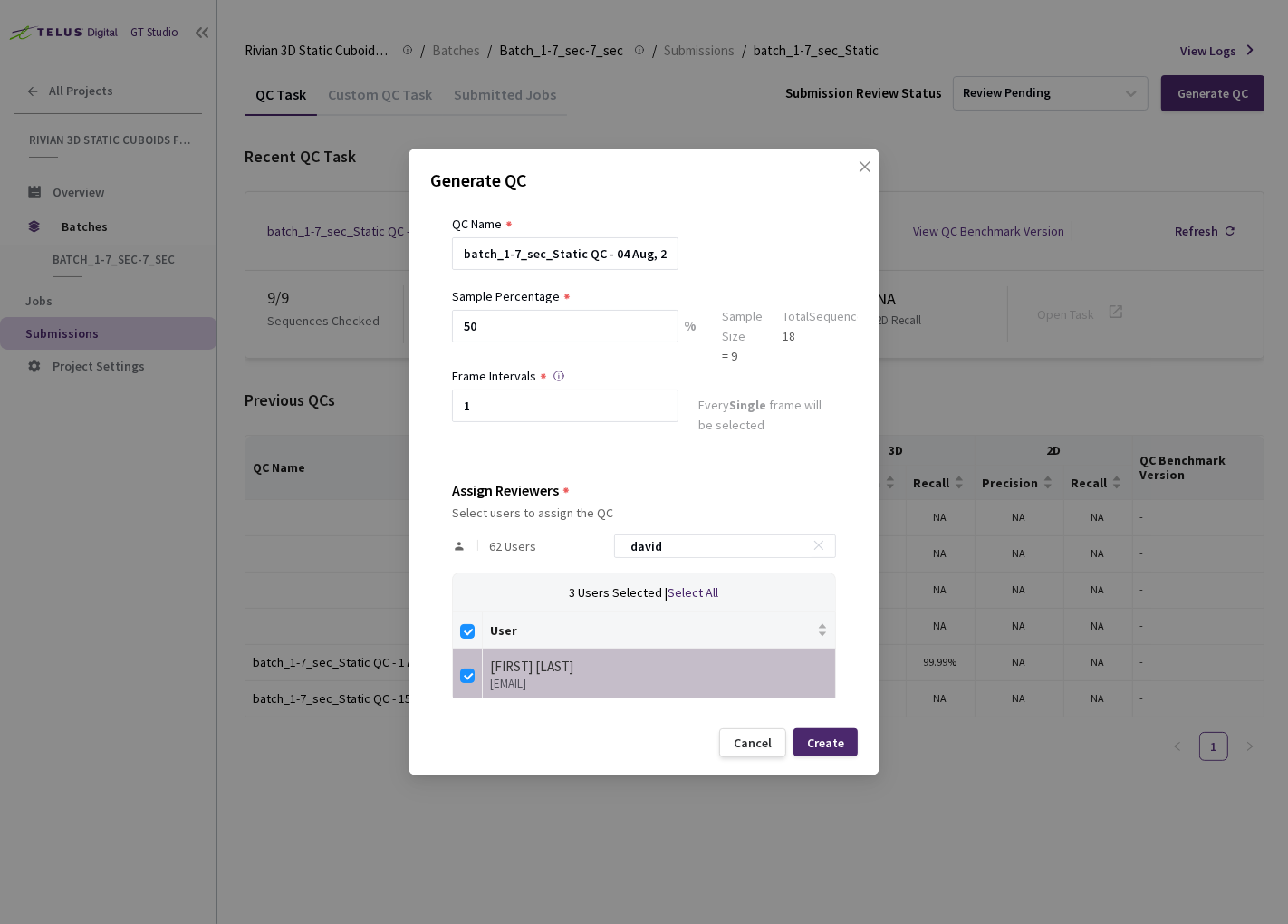 drag, startPoint x: 708, startPoint y: 551, endPoint x: 577, endPoint y: 534, distance: 132.09845 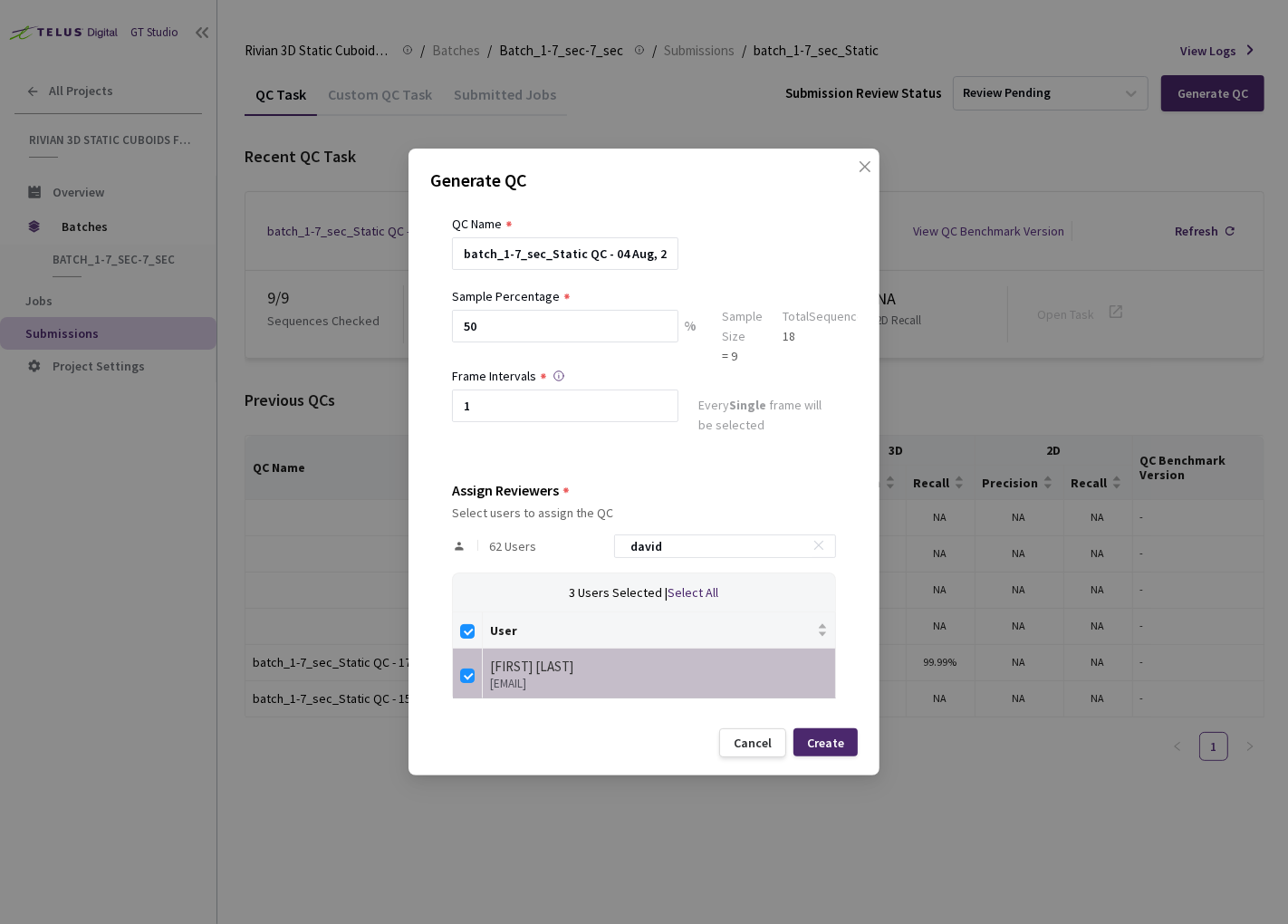 click on "62 Users david" at bounding box center [644, 546] 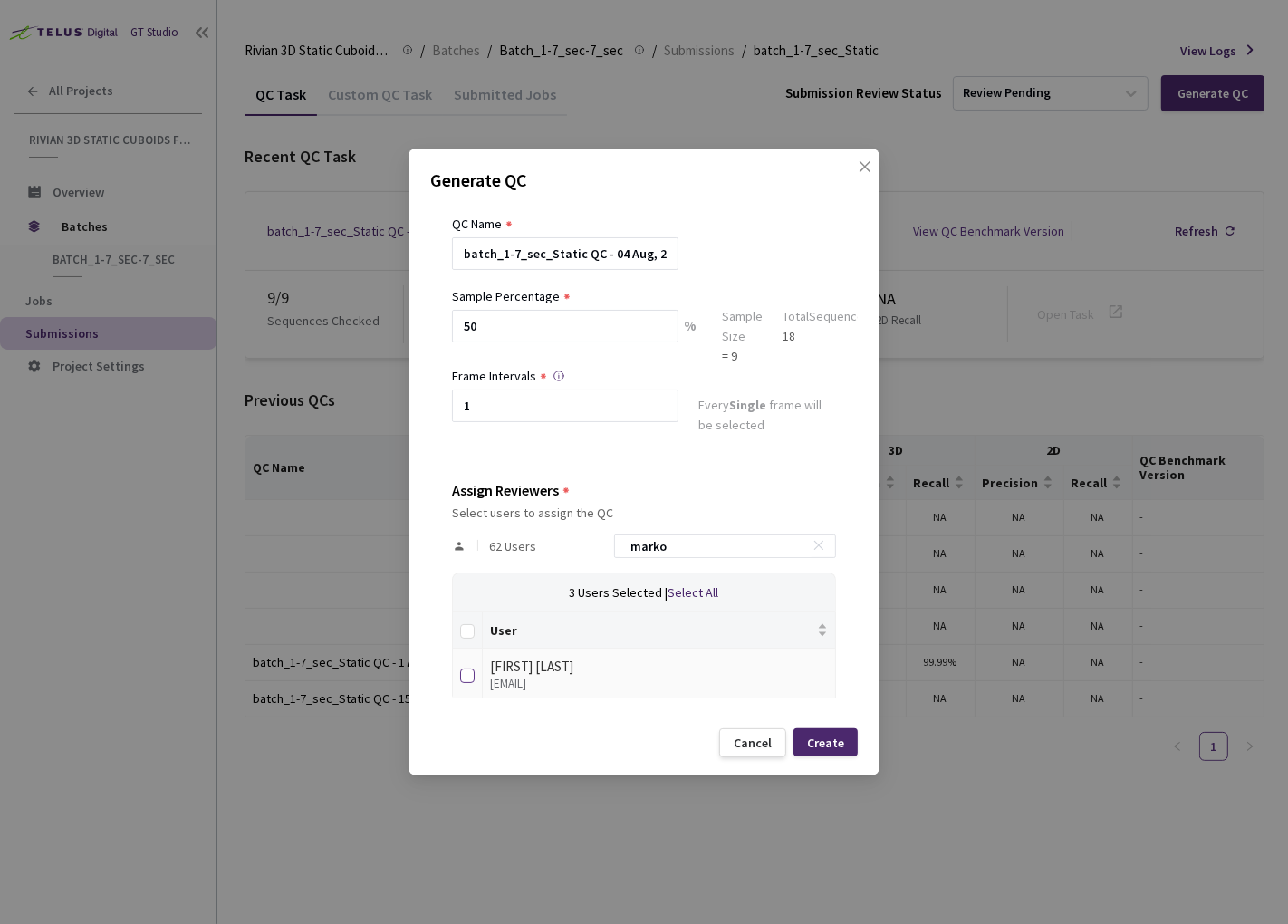 type on "marko" 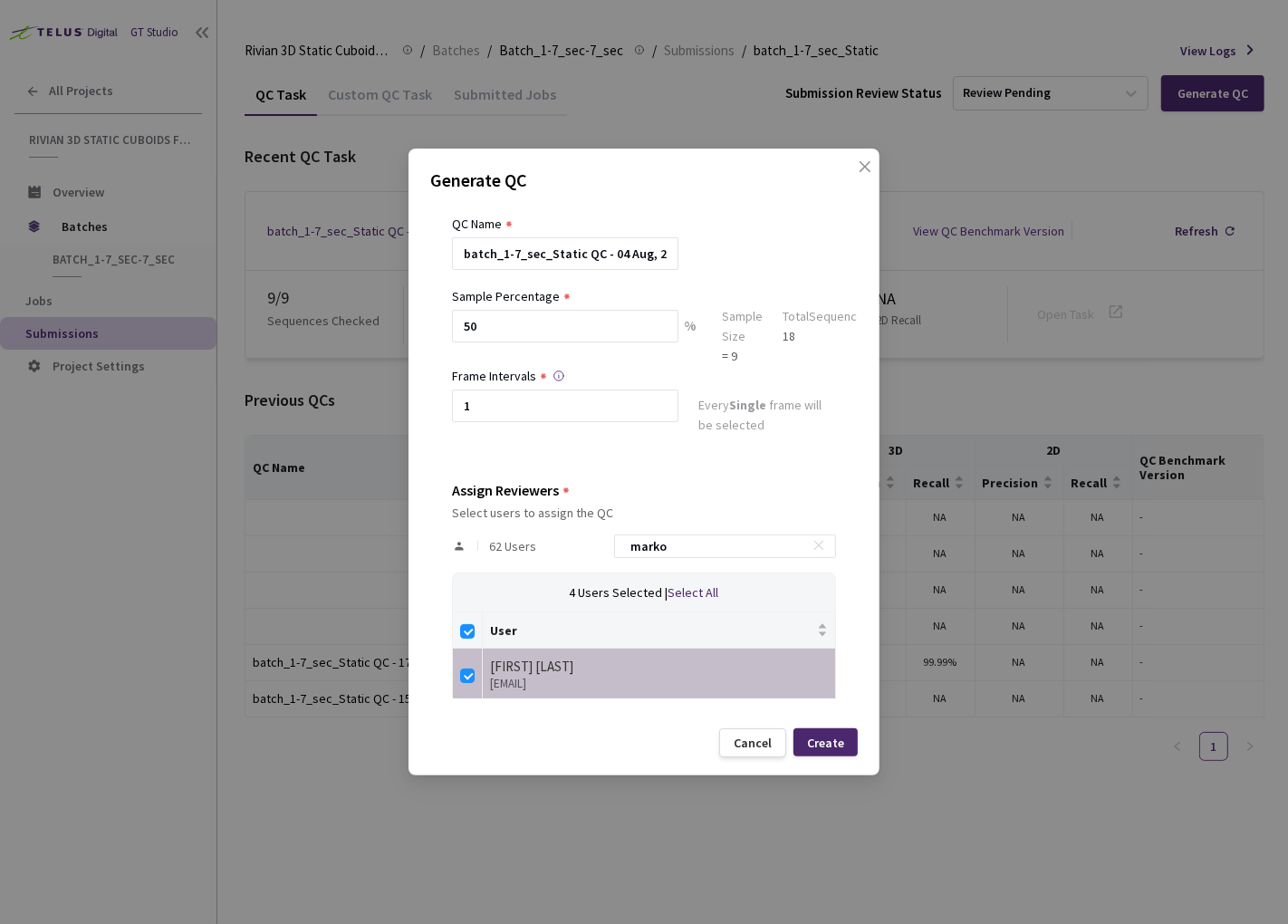 drag, startPoint x: 740, startPoint y: 541, endPoint x: 591, endPoint y: 523, distance: 150.0833 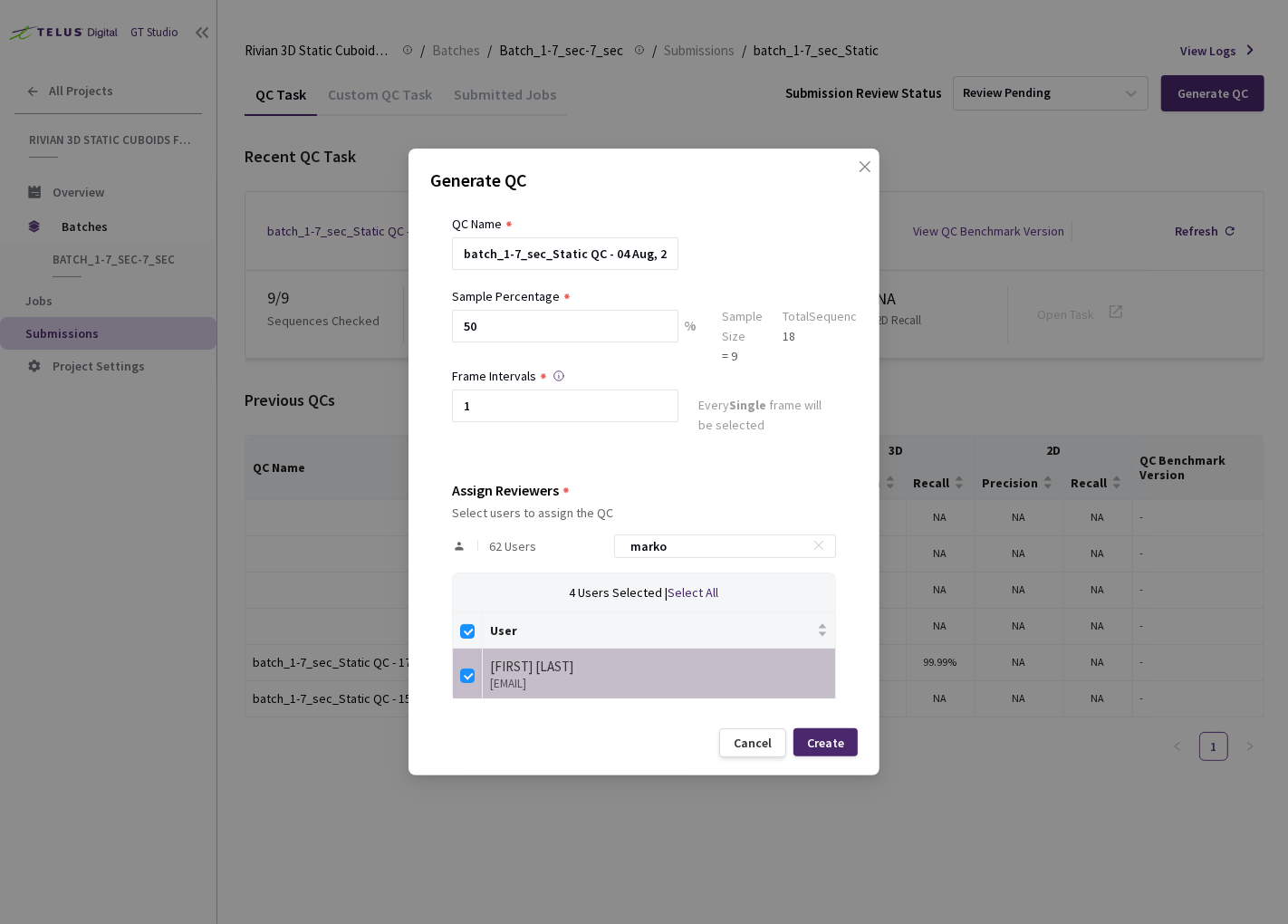 click on "62 Users marko" at bounding box center [644, 546] 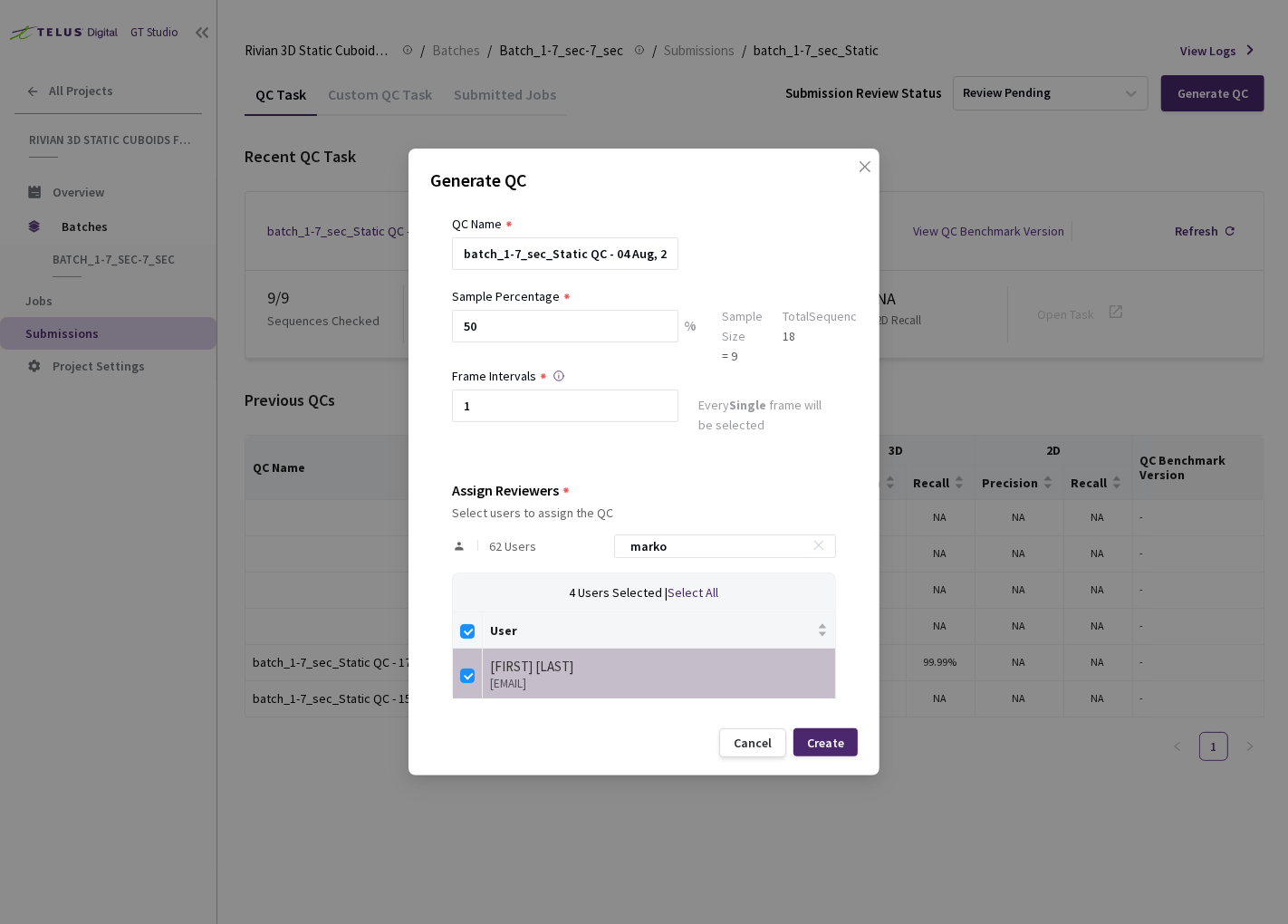 type 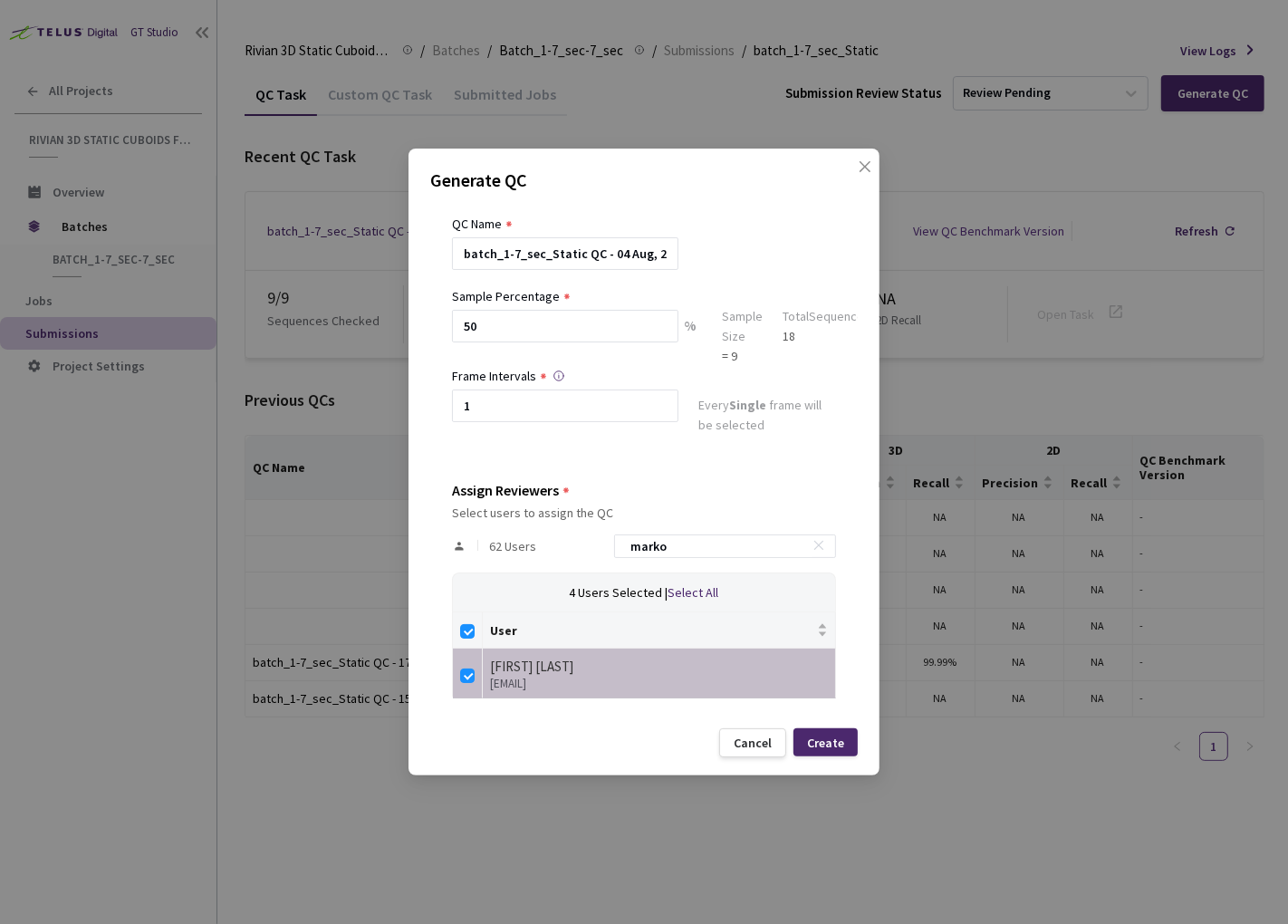 checkbox on "false" 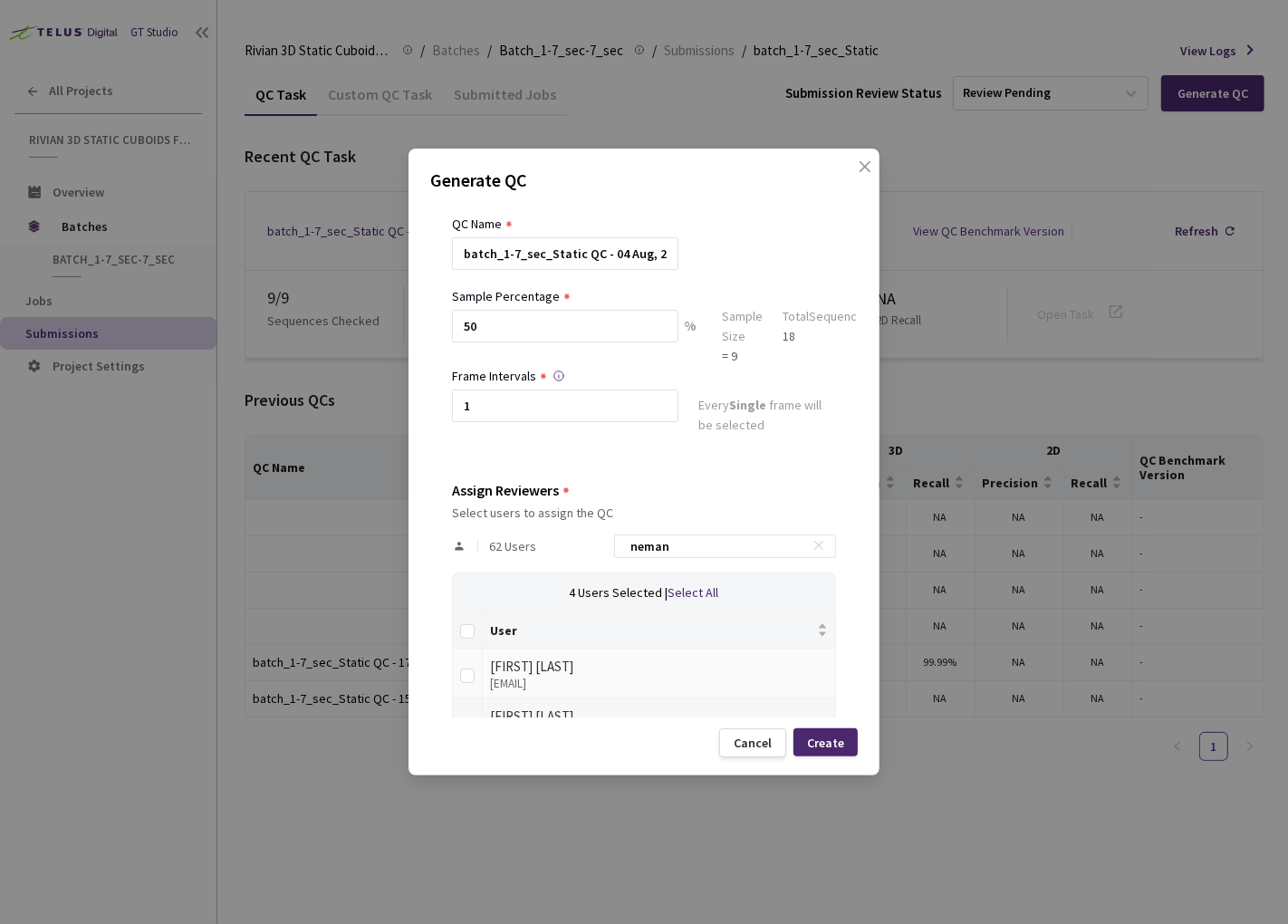 scroll, scrollTop: 96, scrollLeft: 0, axis: vertical 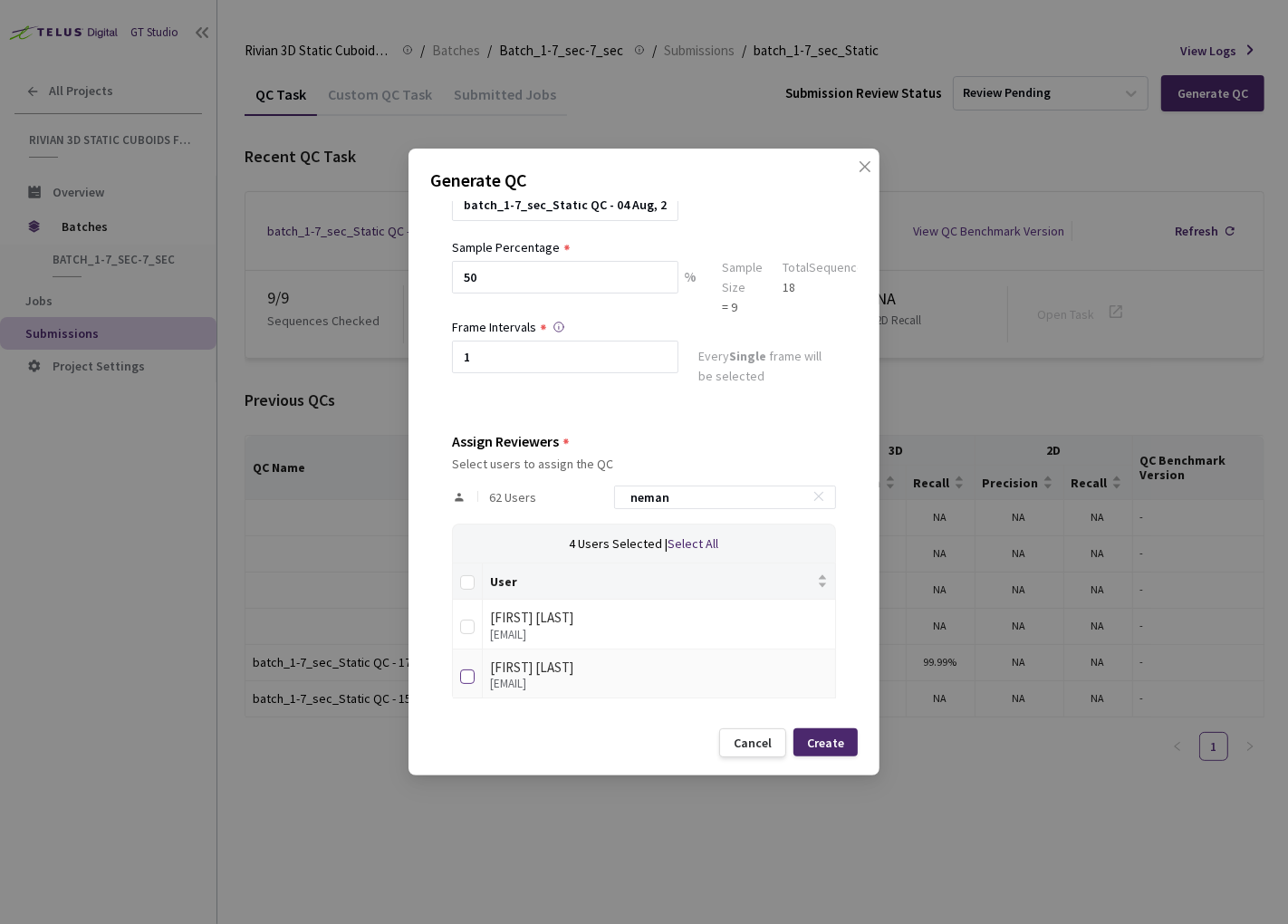type on "neman" 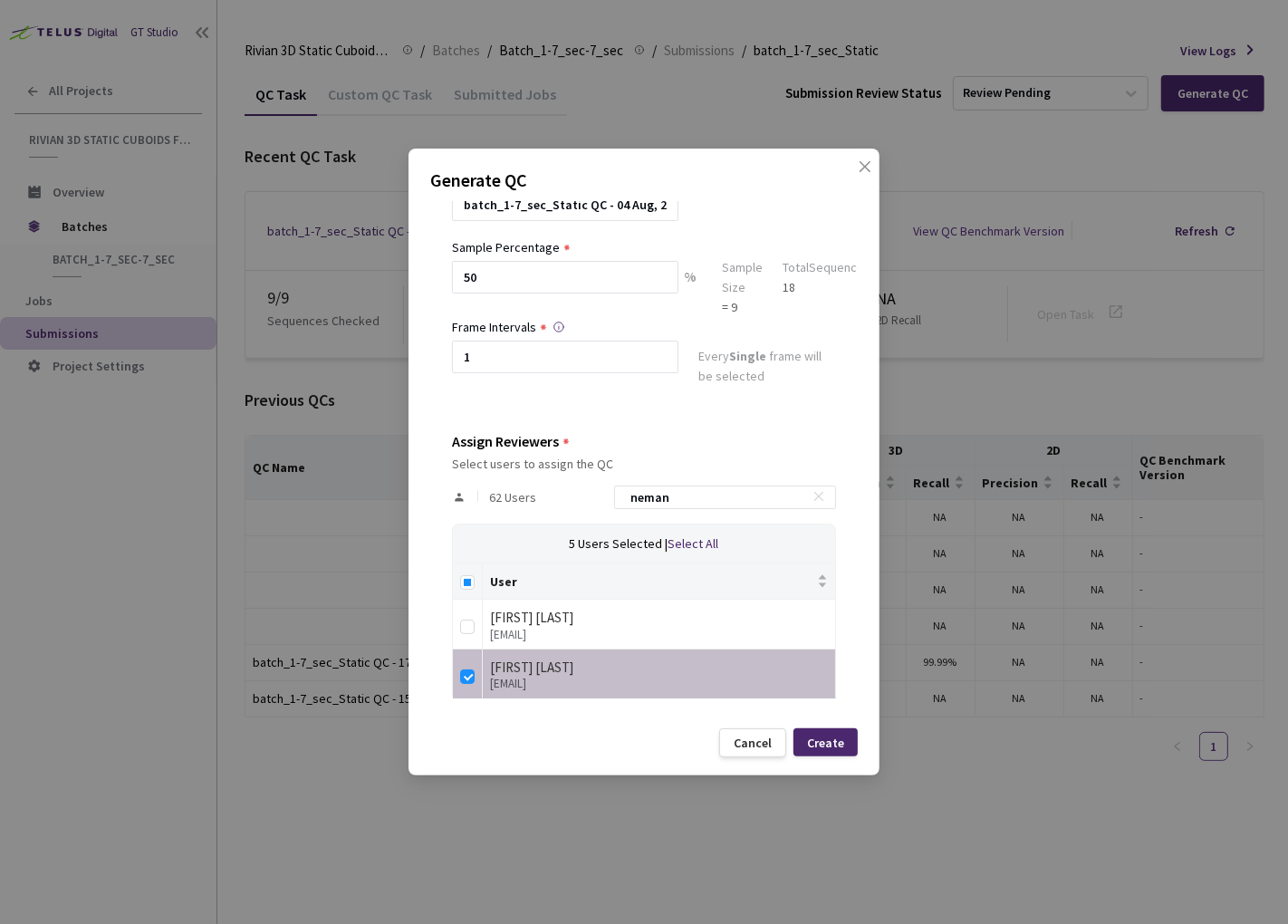 click 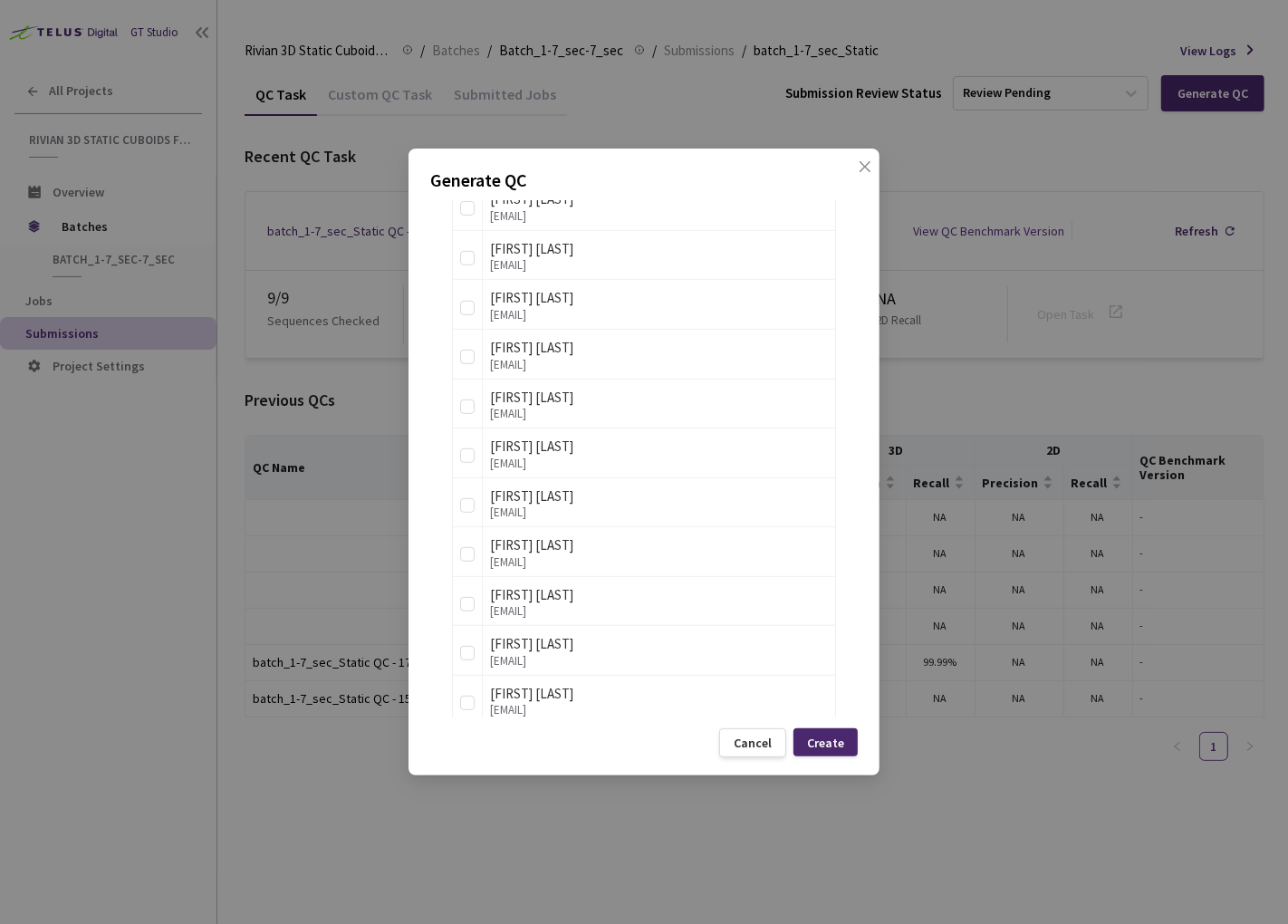 scroll, scrollTop: 0, scrollLeft: 0, axis: both 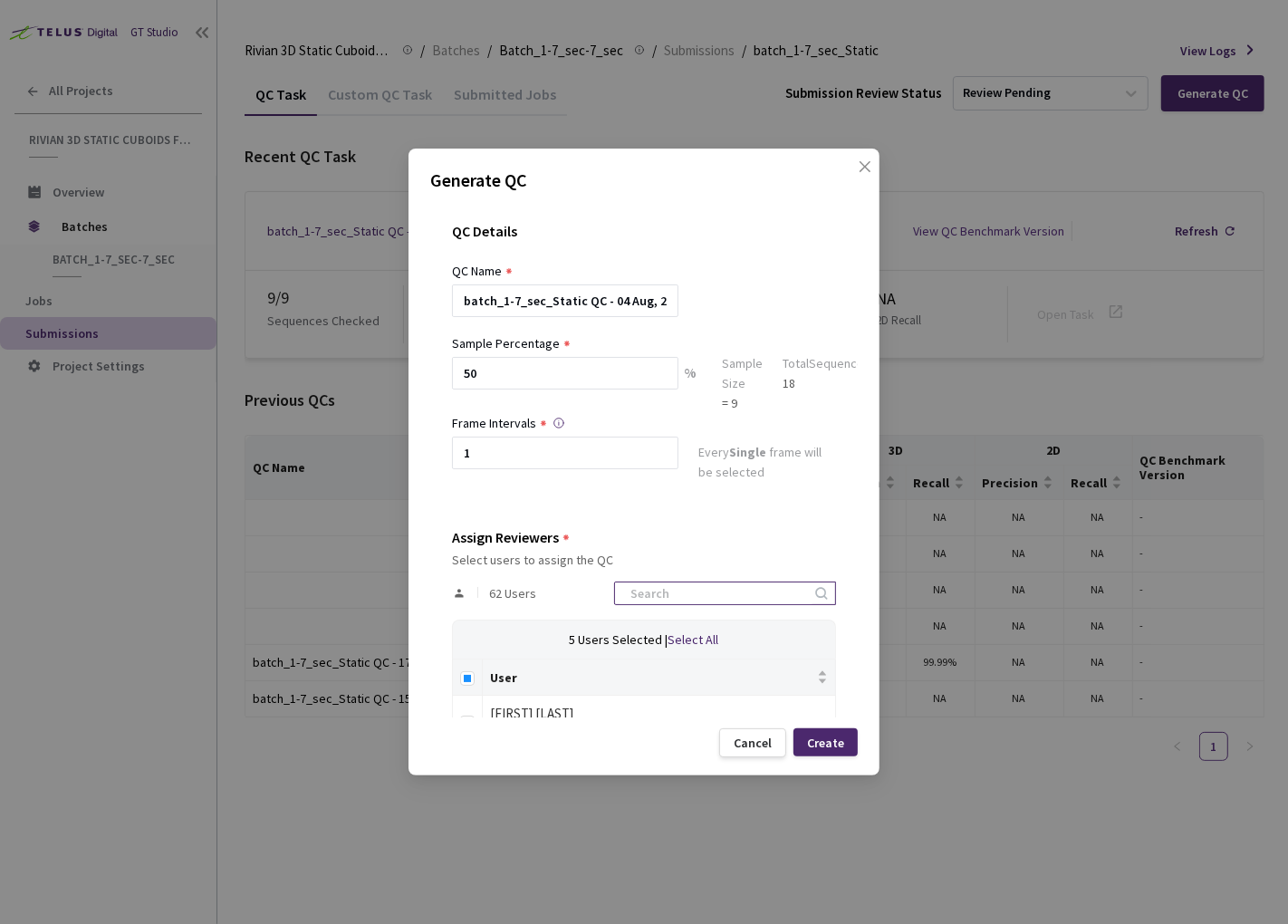 click at bounding box center (716, 593) 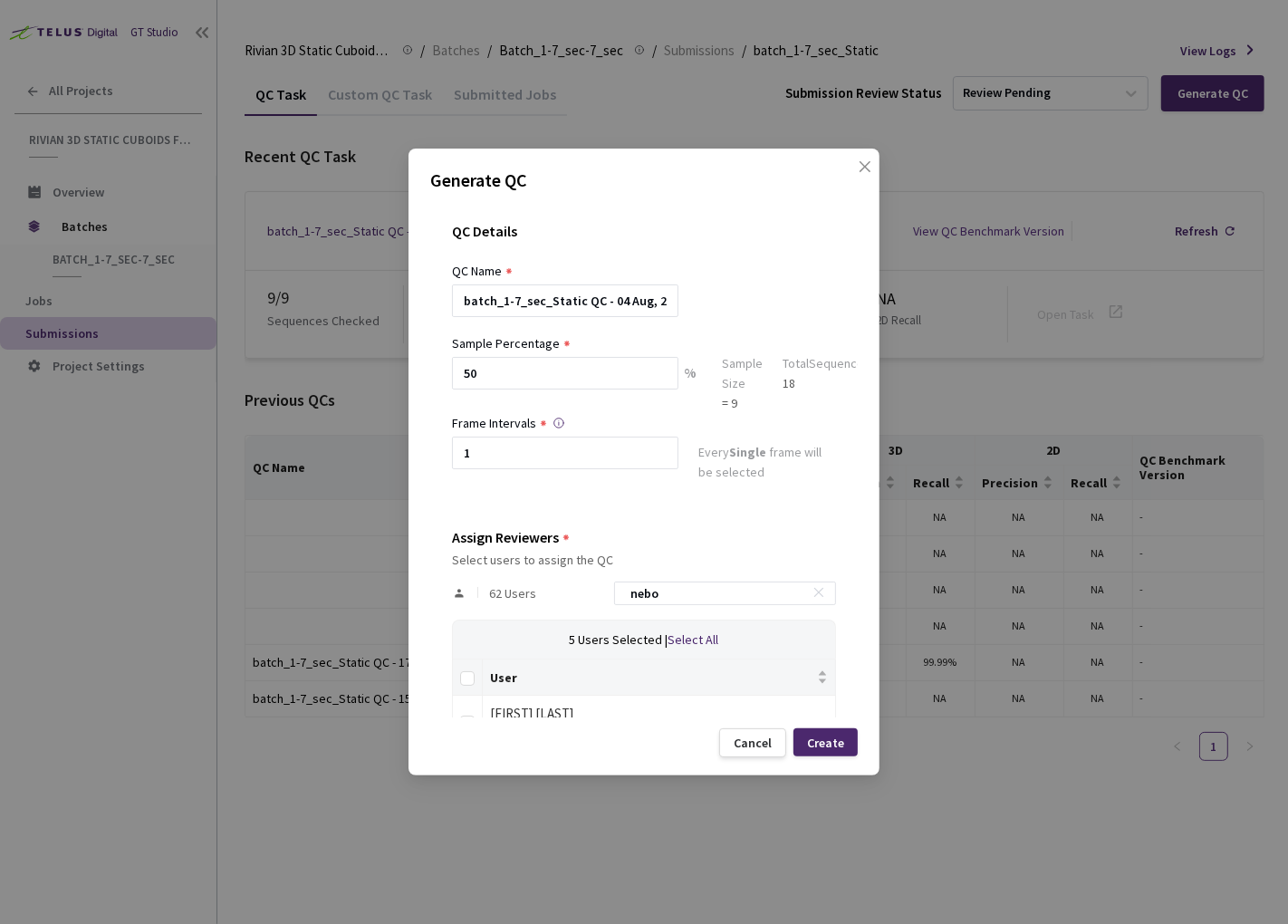 scroll, scrollTop: 47, scrollLeft: 0, axis: vertical 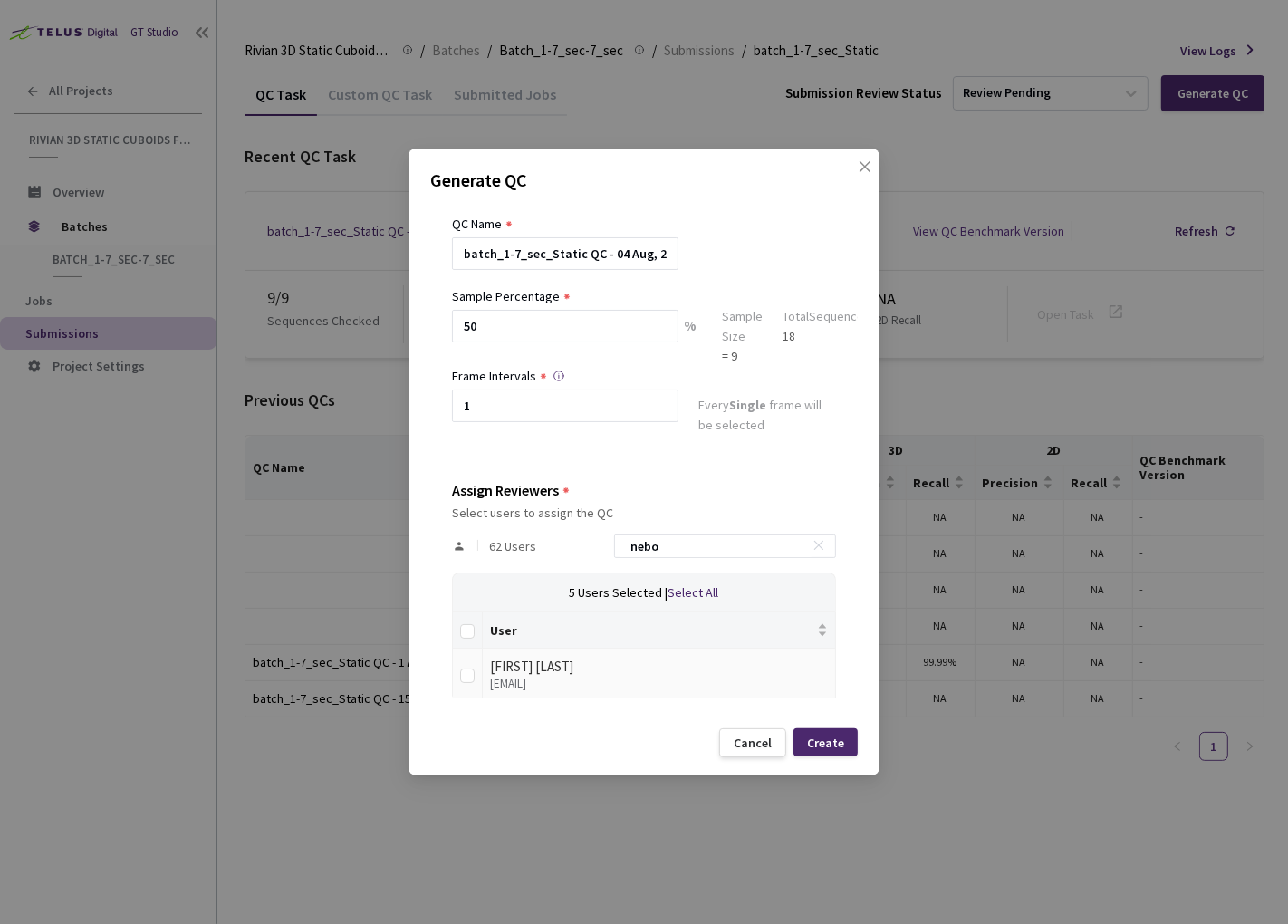 type on "nebo" 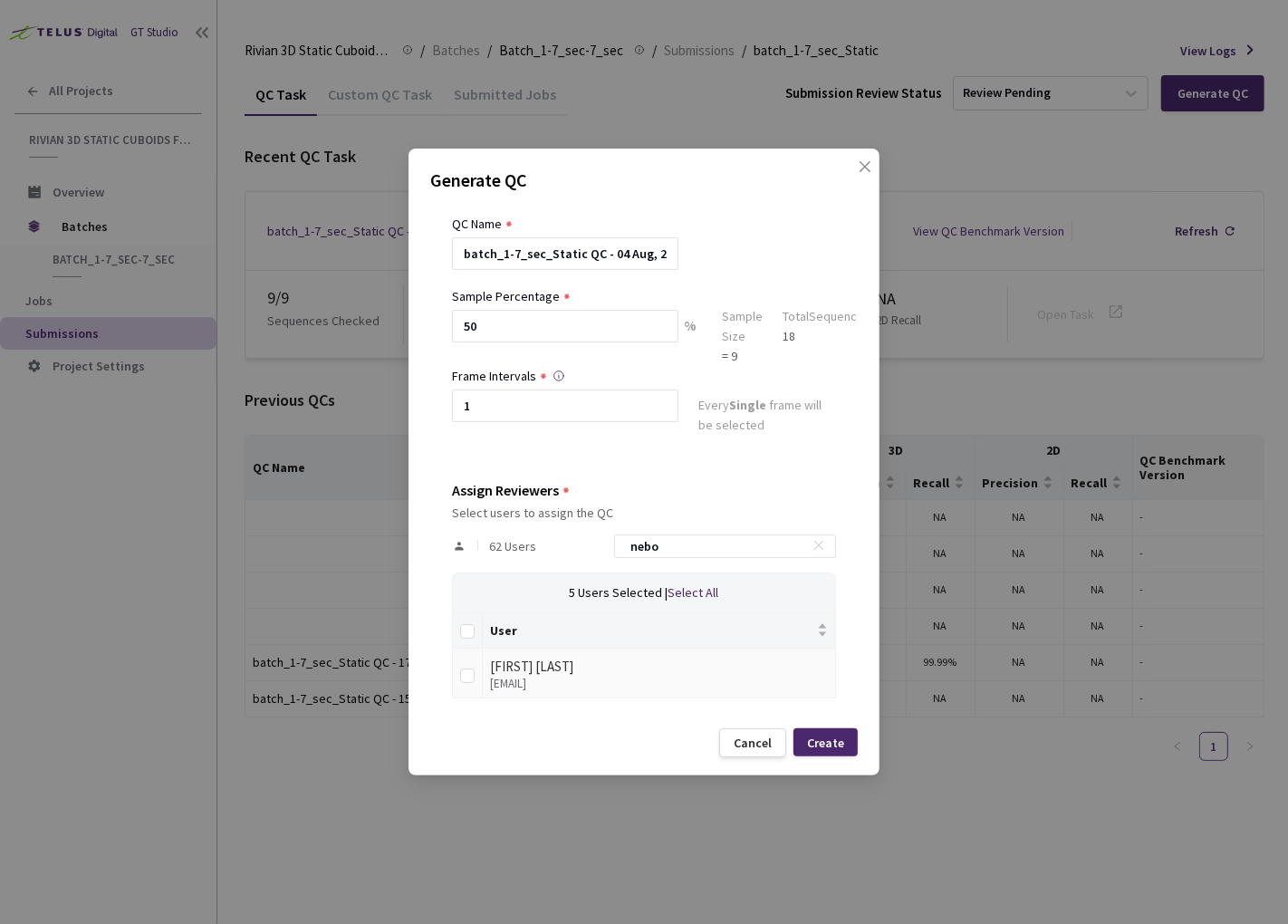 click on "[FIRST] [LAST]" at bounding box center (658, 667) 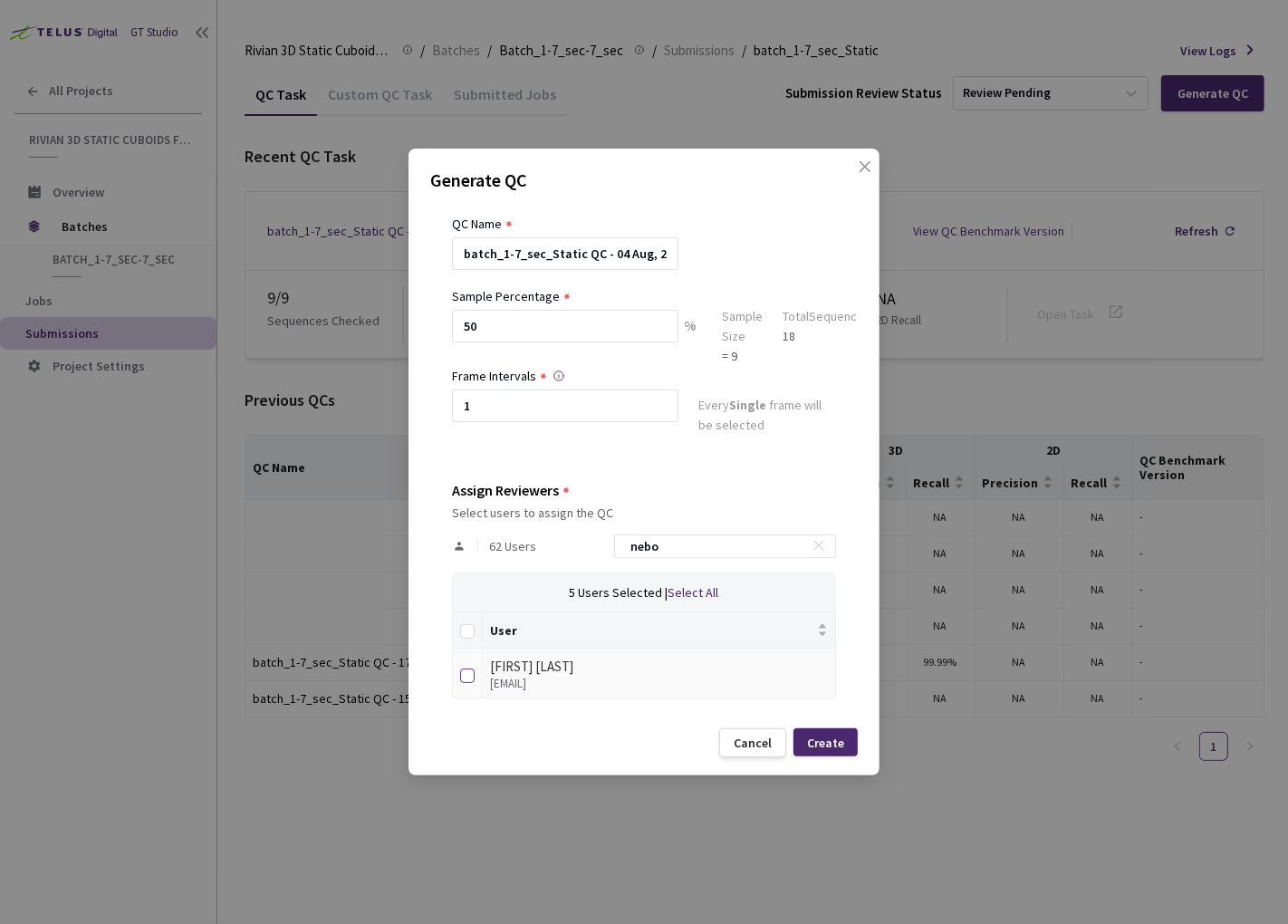 click at bounding box center [467, 676] 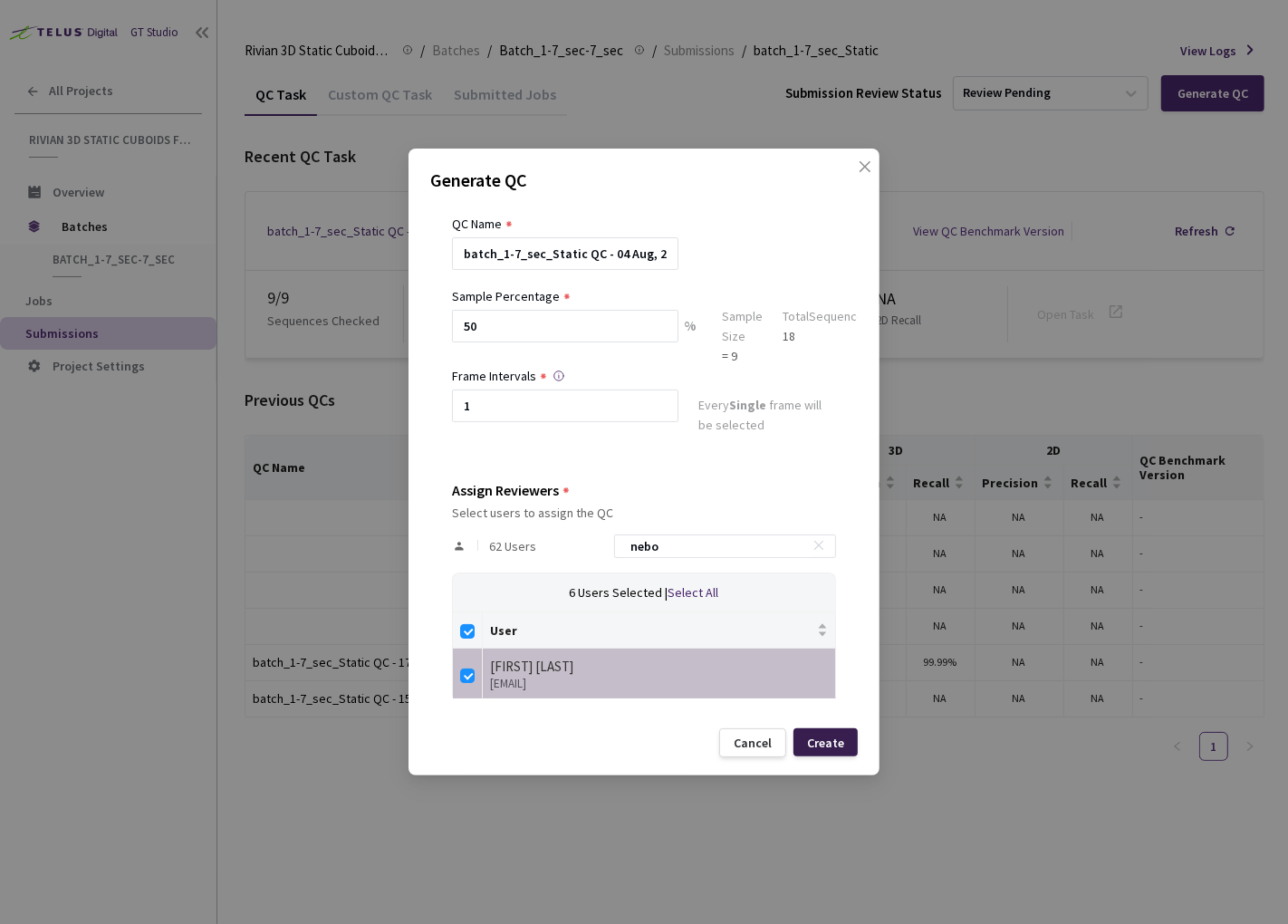 click on "Create" at bounding box center (825, 743) 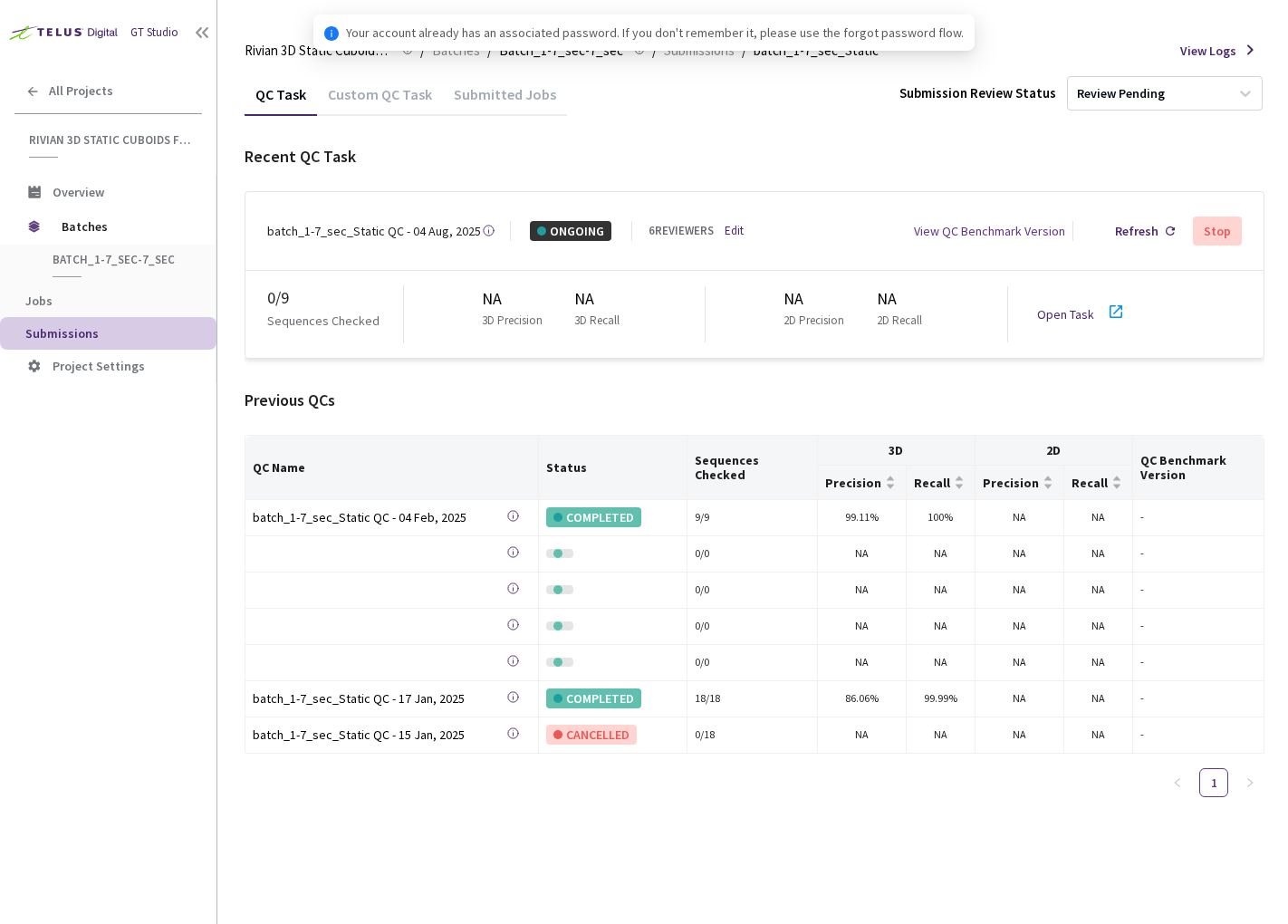 scroll, scrollTop: 0, scrollLeft: 0, axis: both 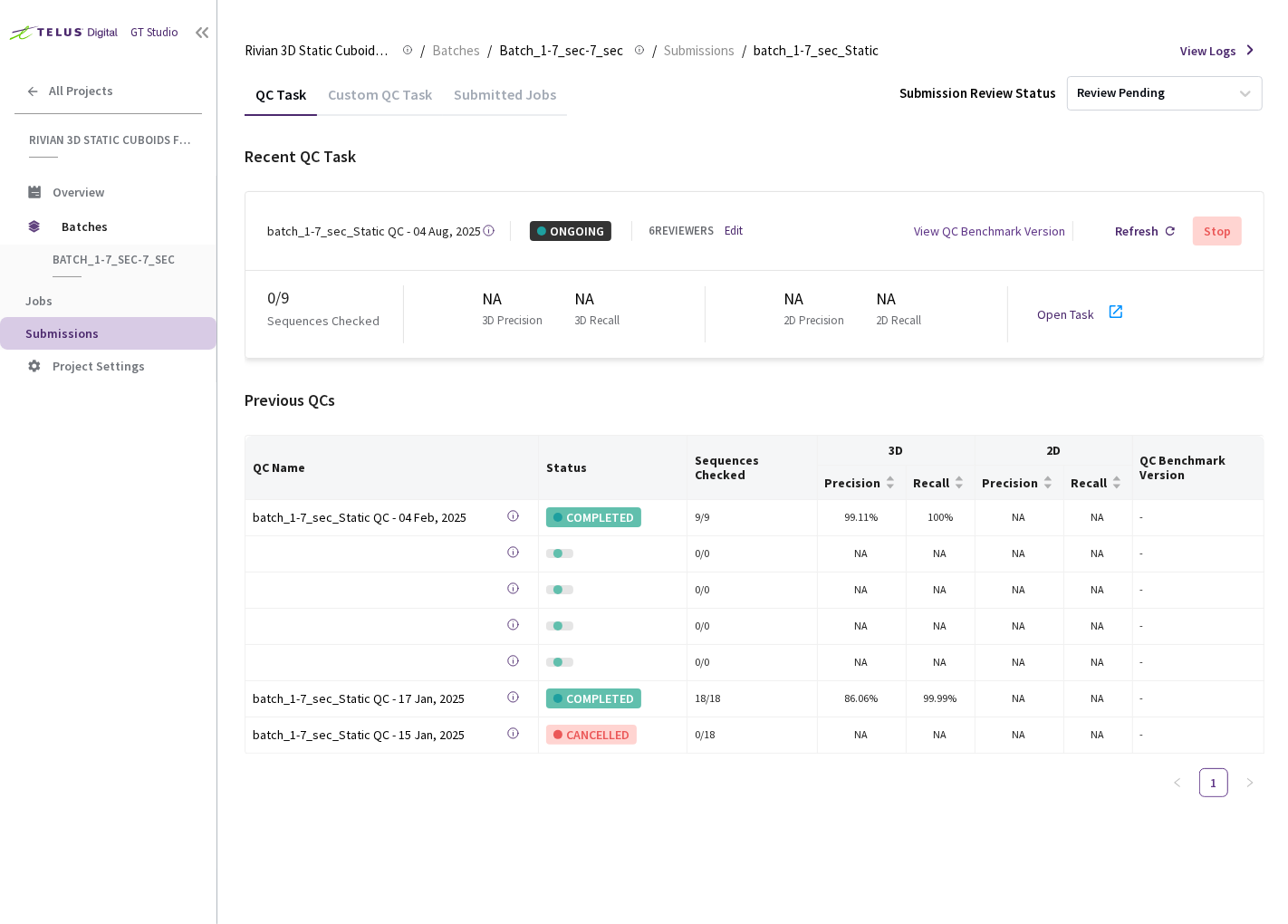 click on "Edit" at bounding box center [734, 231] 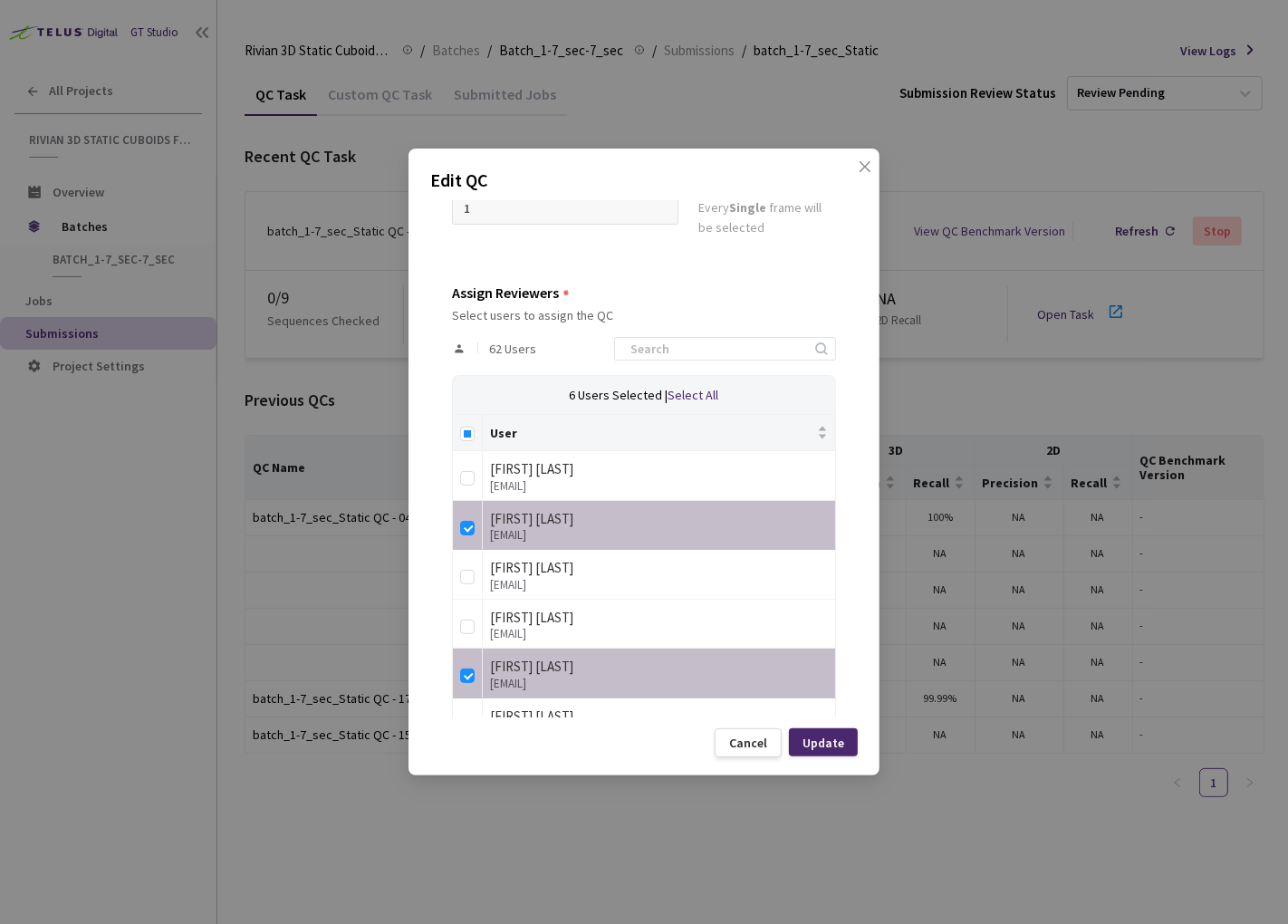 scroll, scrollTop: 0, scrollLeft: 0, axis: both 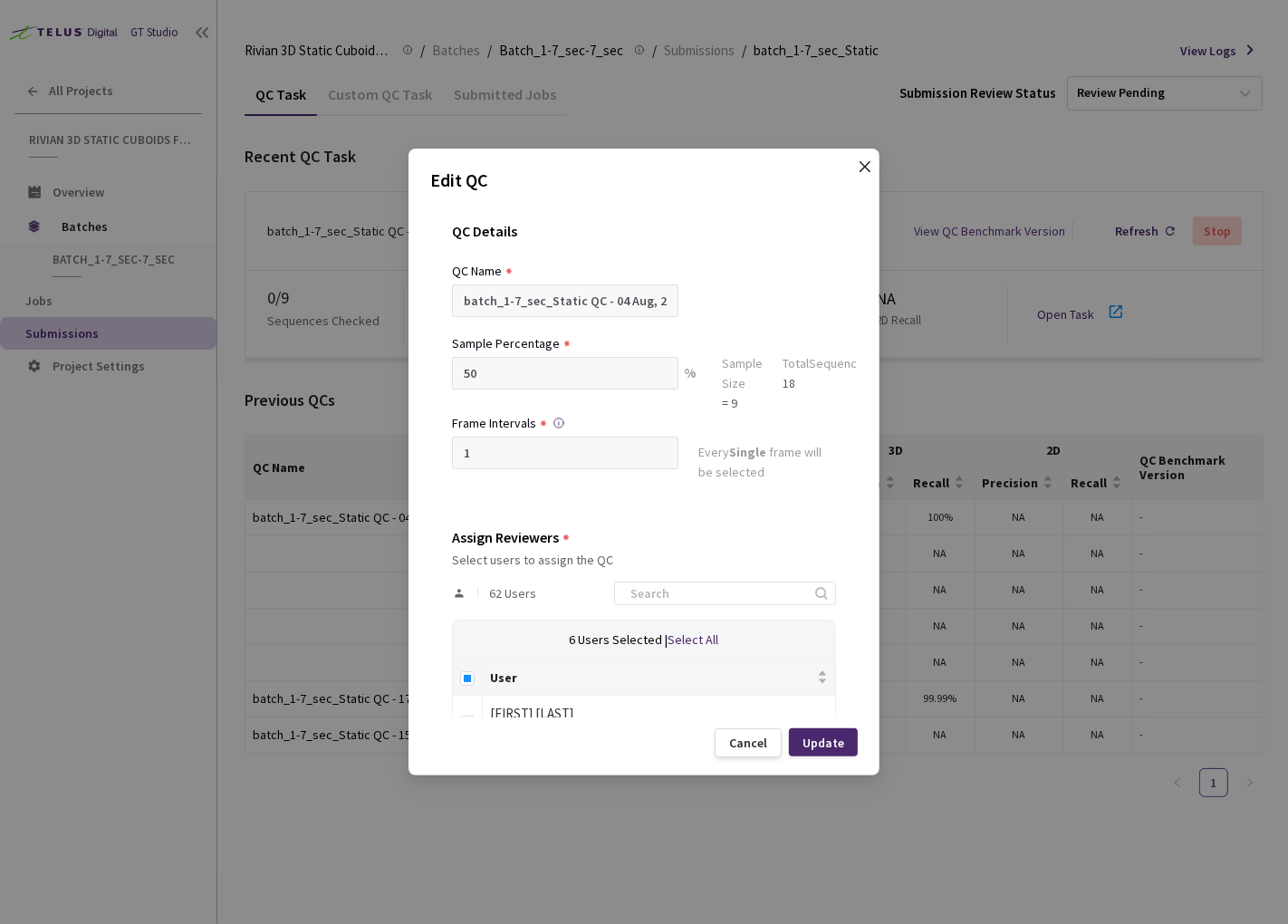 click at bounding box center [865, 185] 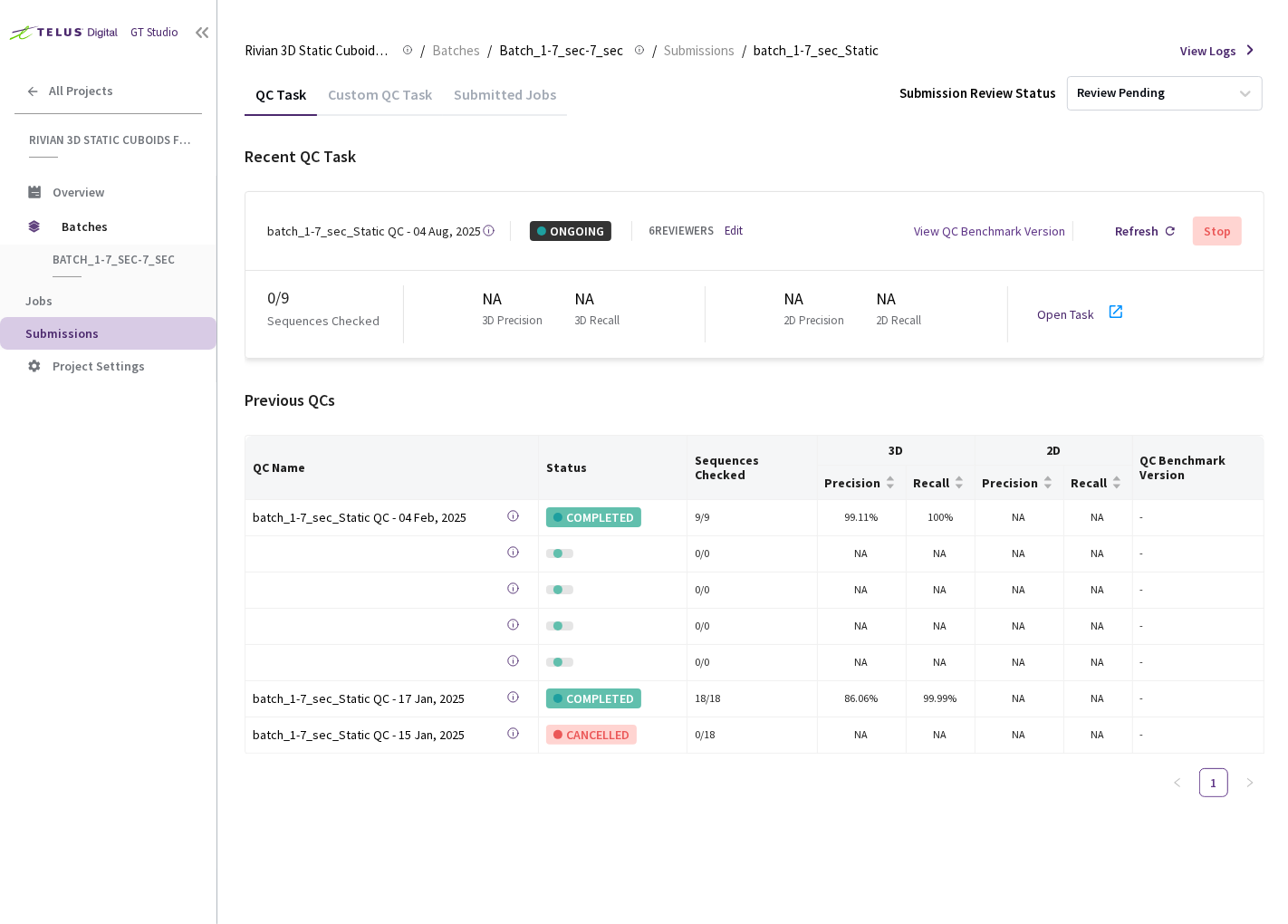 click on "GT Studio All Projects Rivian 3D Static Cuboids fixed[2024-25] Rivian 3D Static Cuboids fixed[2024-25] Overview Batches Batch_1-7_sec-7_sec Batch_1-7_sec-7_sec Jobs Submissions Project Settings" at bounding box center (108, 434) 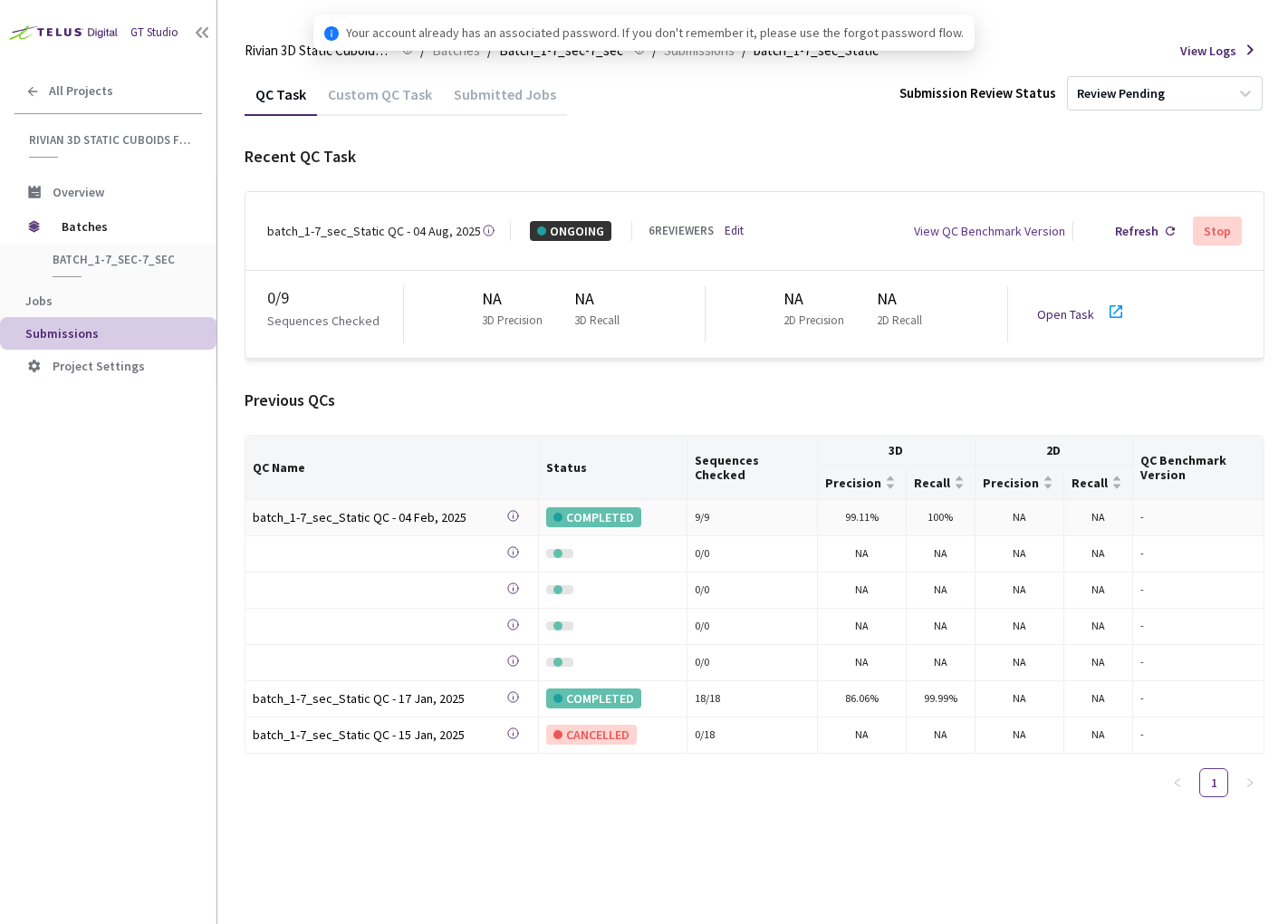 scroll, scrollTop: 0, scrollLeft: 0, axis: both 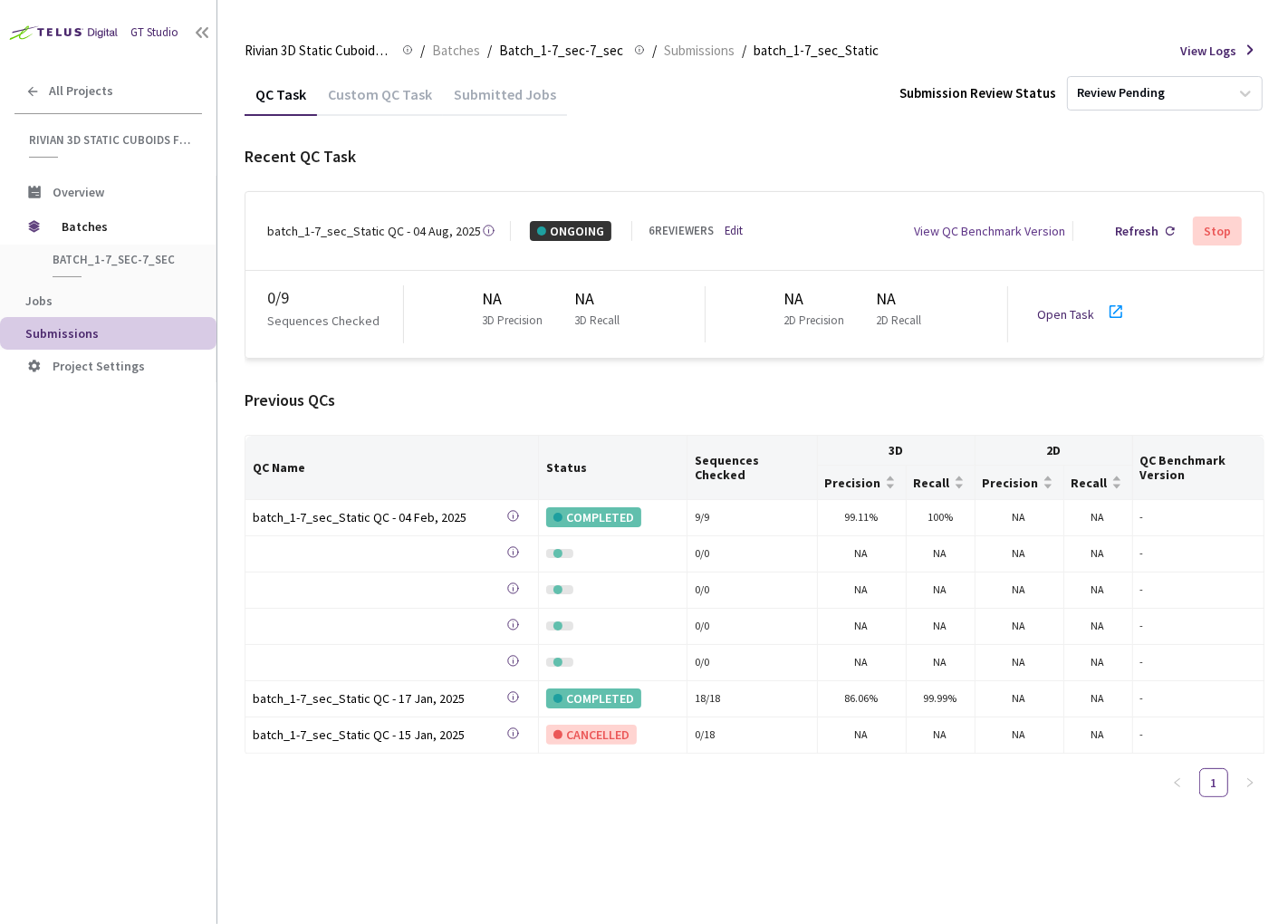 click on "QC Task Custom QC Task Submitted Jobs Submission Review Status Review Pending Recent QC Task batch_1-7_sec_Static QC - 04 Aug, 2025 Created at Today at 1:31 PM PDT Created by [FIRST] [LAST] Frame Interval 1 Sample Size 9 ONGOING 6 REVIEWERS Edit View QC Benchmark Version Refresh Stop 0 / 9 Sequences Checked NA 3D Precision NA 3D Recall NA 2D Precision NA 2D Recall Open Task Previous QCs QC Name Status Sequences Checked 3D 2D QC Benchmark Version Precision Recall Precision Recall batch_1-7_sec_Static QC - 04 Feb, 2025 batch_1-7_sec_Static QC - 04 Feb, 2025 Created at 03 Feb, 2025 at 9:17 PM PST Created by [FIRST] [LAST] Frame Interval 2 Sample Size 9 COMPLETED 9 / 9 99.11% 100% NA NA - Created at 03 Feb, 2025 at 8:56 PM PST Created by Frame Interval 0 Sample Size 0 0 / 0 NA NA NA NA - Created at 03 Feb, 2025 at 7:47 PM PST Created by Frame Interval 0 Sample Size 0 0 / 0 NA NA NA NA - Created at 03 Feb, 2025 at 7:41 PM PST Created by Frame Interval 0 0 0 / 0 -" at bounding box center [755, 498] 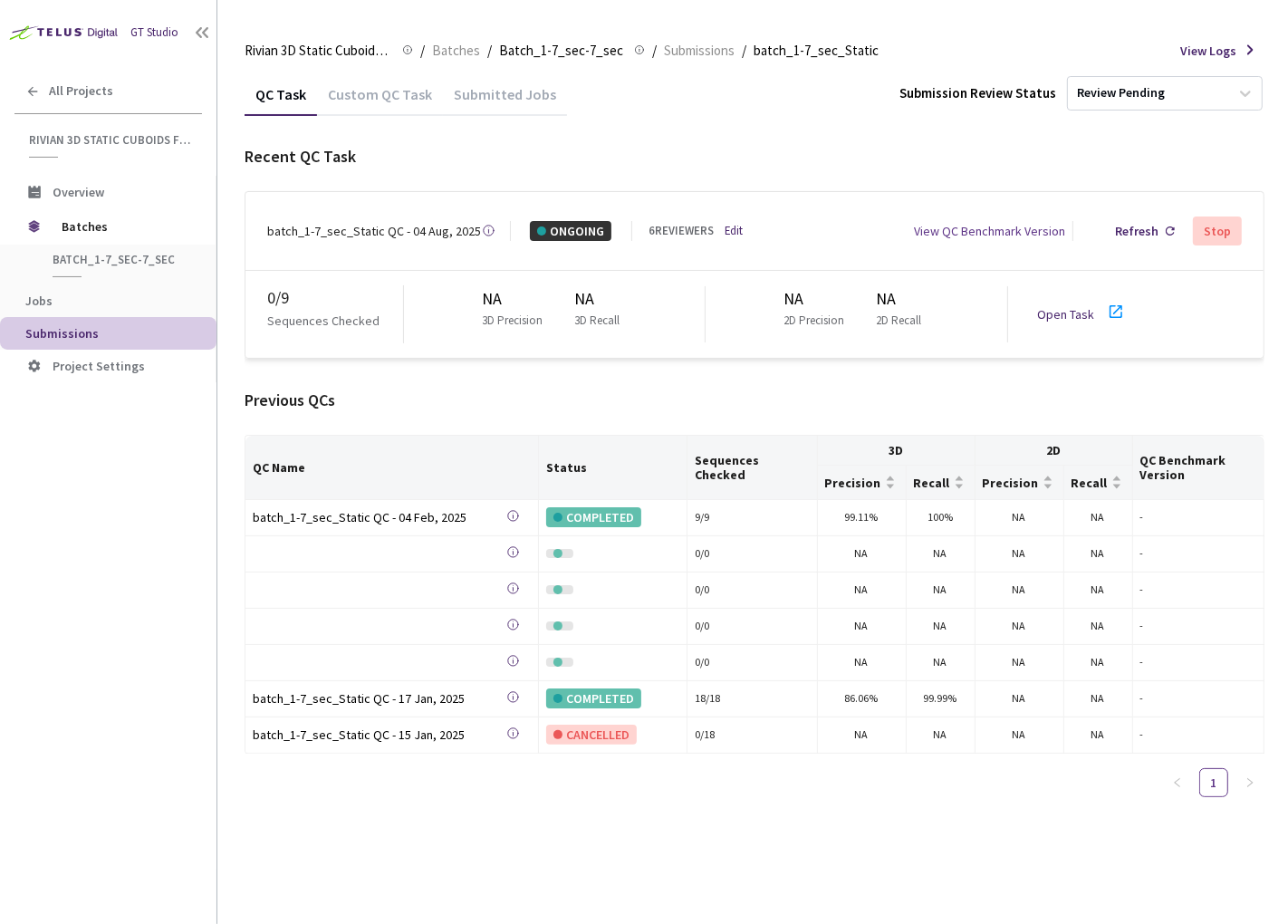 click on "QC Task Custom QC Task Submitted Jobs Submission Review Status Review Pending Recent QC Task batch_1-7_sec_Static QC - 04 Aug, 2025 Created at Today at 1:31 PM PDT Created by [FIRST] [LAST] Frame Interval 1 Sample Size 9 ONGOING 6 REVIEWERS Edit View QC Benchmark Version Refresh Stop 0 / 9 Sequences Checked NA 3D Precision NA 3D Recall NA 2D Precision NA 2D Recall Open Task Previous QCs QC Name Status Sequences Checked 3D 2D QC Benchmark Version Precision Recall Precision Recall batch_1-7_sec_Static QC - 04 Feb, 2025 batch_1-7_sec_Static QC - 04 Feb, 2025 Created at 03 Feb, 2025 at 9:17 PM PST Created by [FIRST] [LAST] Frame Interval 2 Sample Size 9 COMPLETED 9 / 9 99.11% 100% NA NA - Created at 03 Feb, 2025 at 8:56 PM PST Created by Frame Interval 0 Sample Size 0 0 / 0 NA NA NA NA - Created at 03 Feb, 2025 at 7:47 PM PST Created by Frame Interval 0 Sample Size 0 0 / 0 NA NA NA NA - Created at 03 Feb, 2025 at 7:41 PM PST Created by Frame Interval 0 0 0 / 0 -" at bounding box center (755, 498) 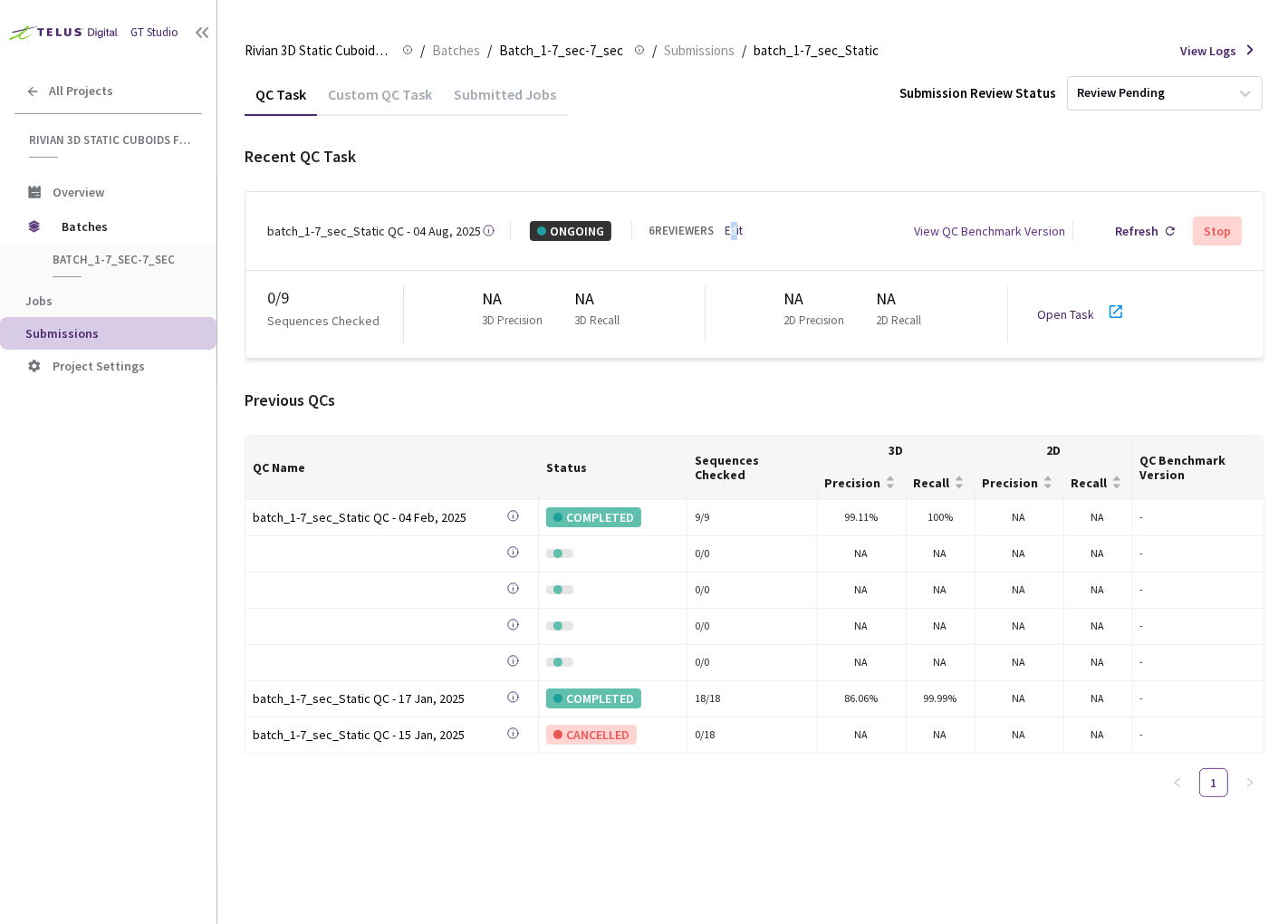 click on "Edit" at bounding box center [734, 231] 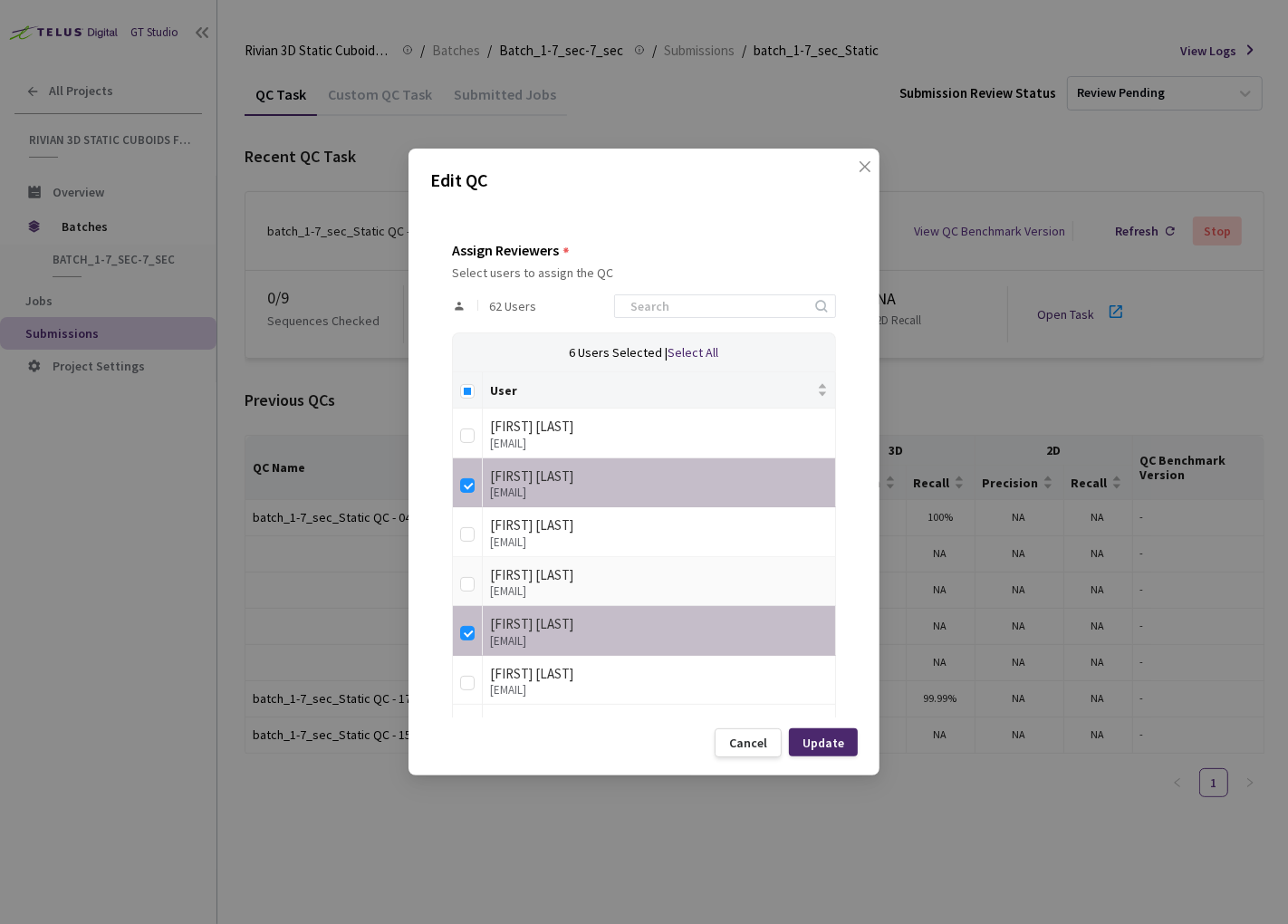 scroll, scrollTop: 300, scrollLeft: 0, axis: vertical 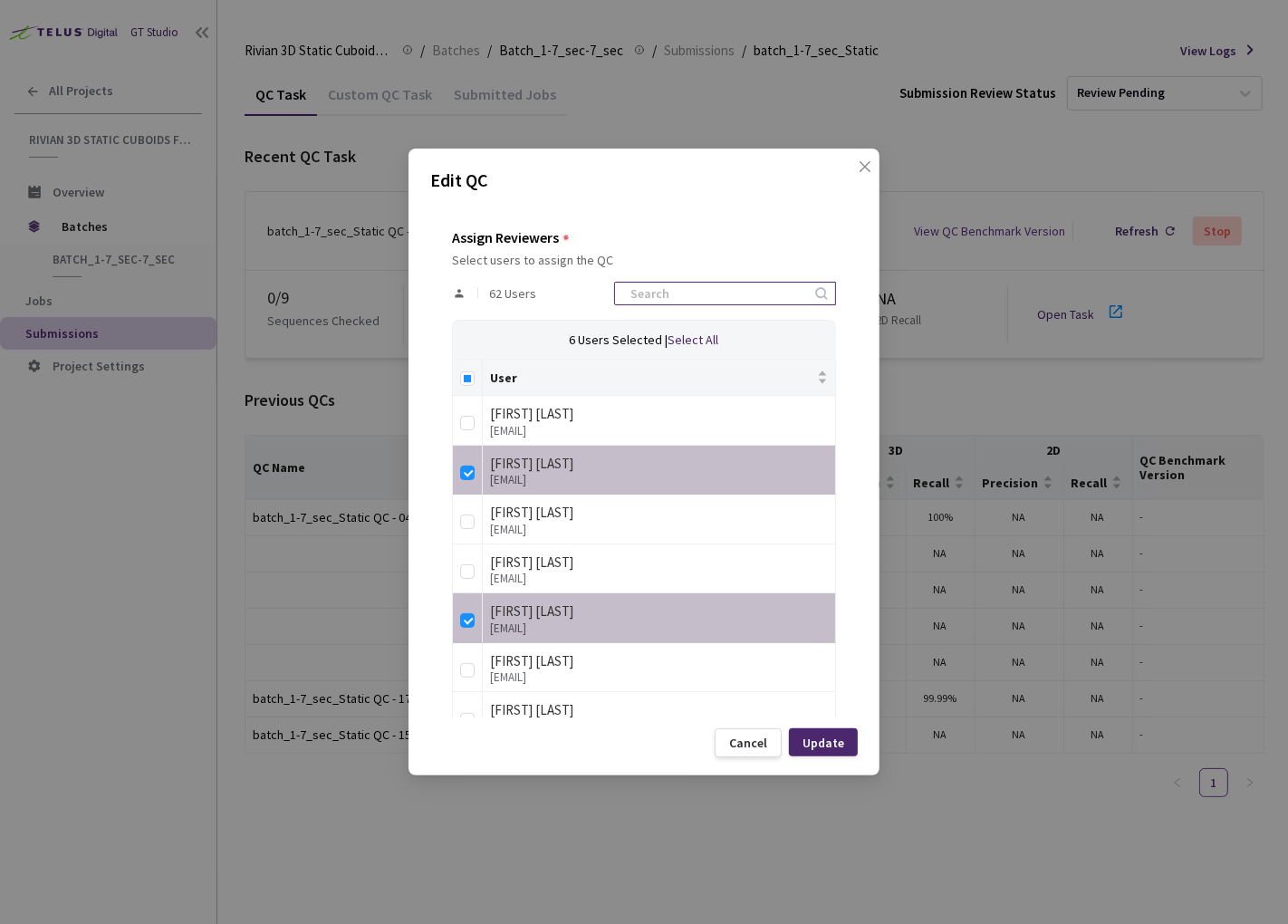 click at bounding box center [716, 294] 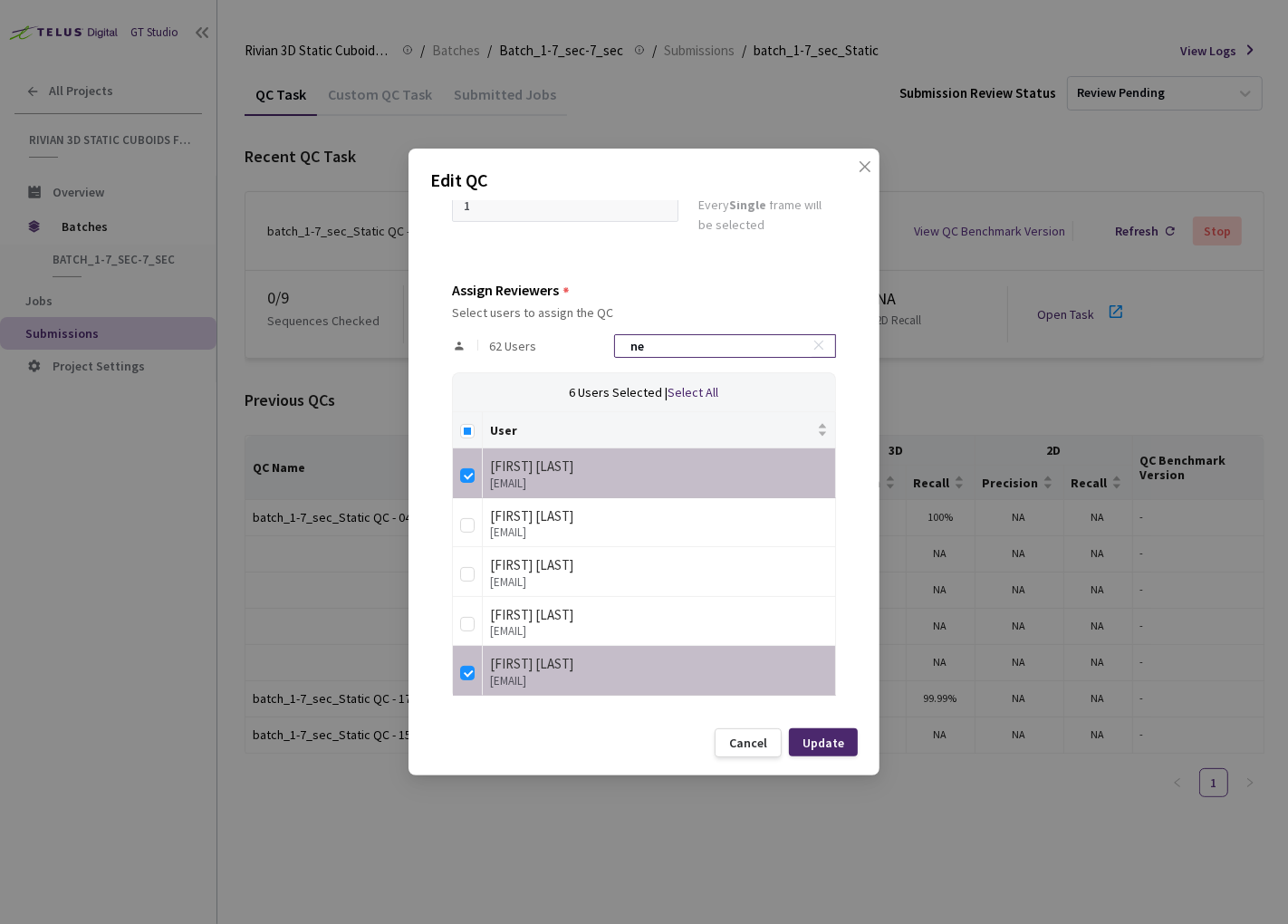 type on "neb" 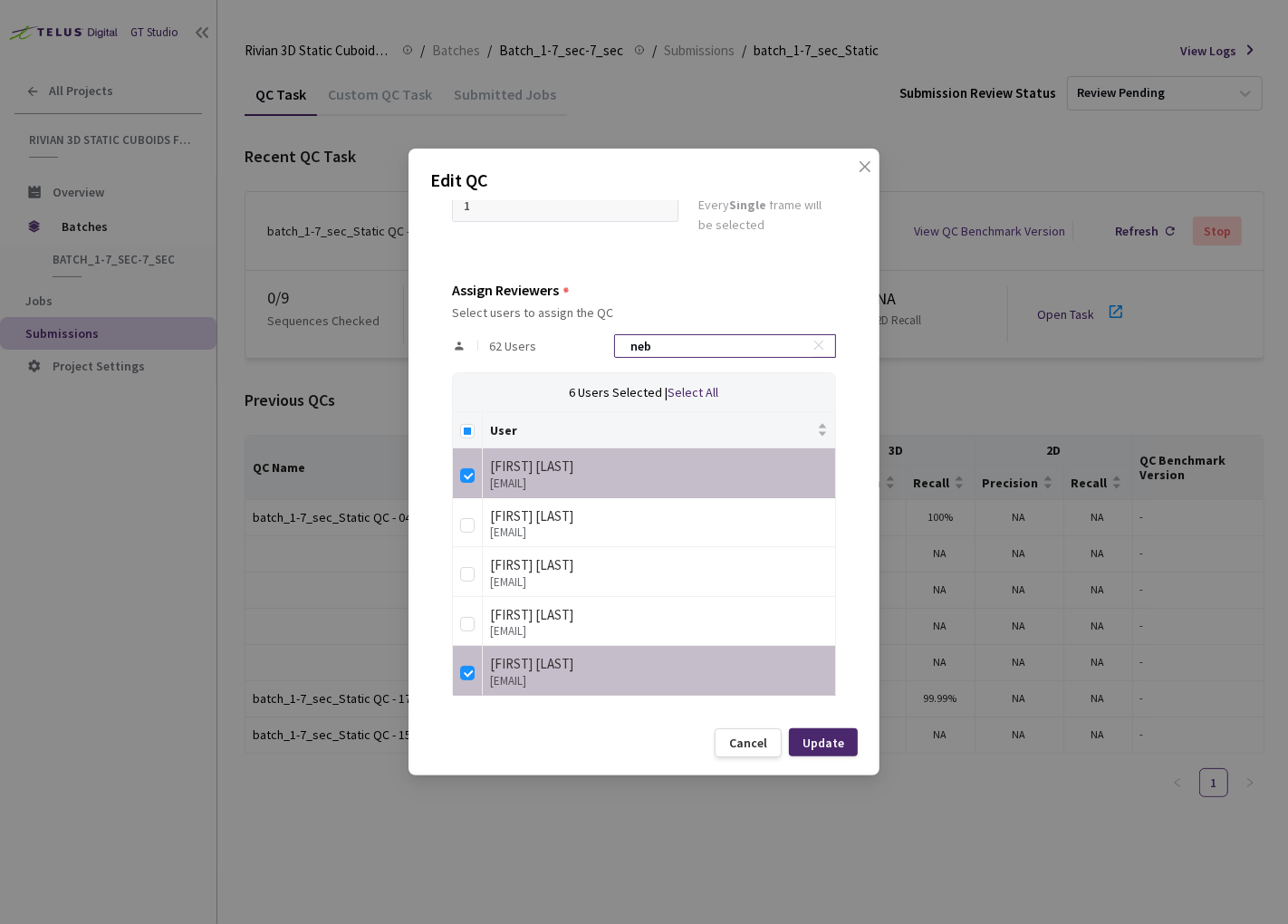 scroll, scrollTop: 47, scrollLeft: 0, axis: vertical 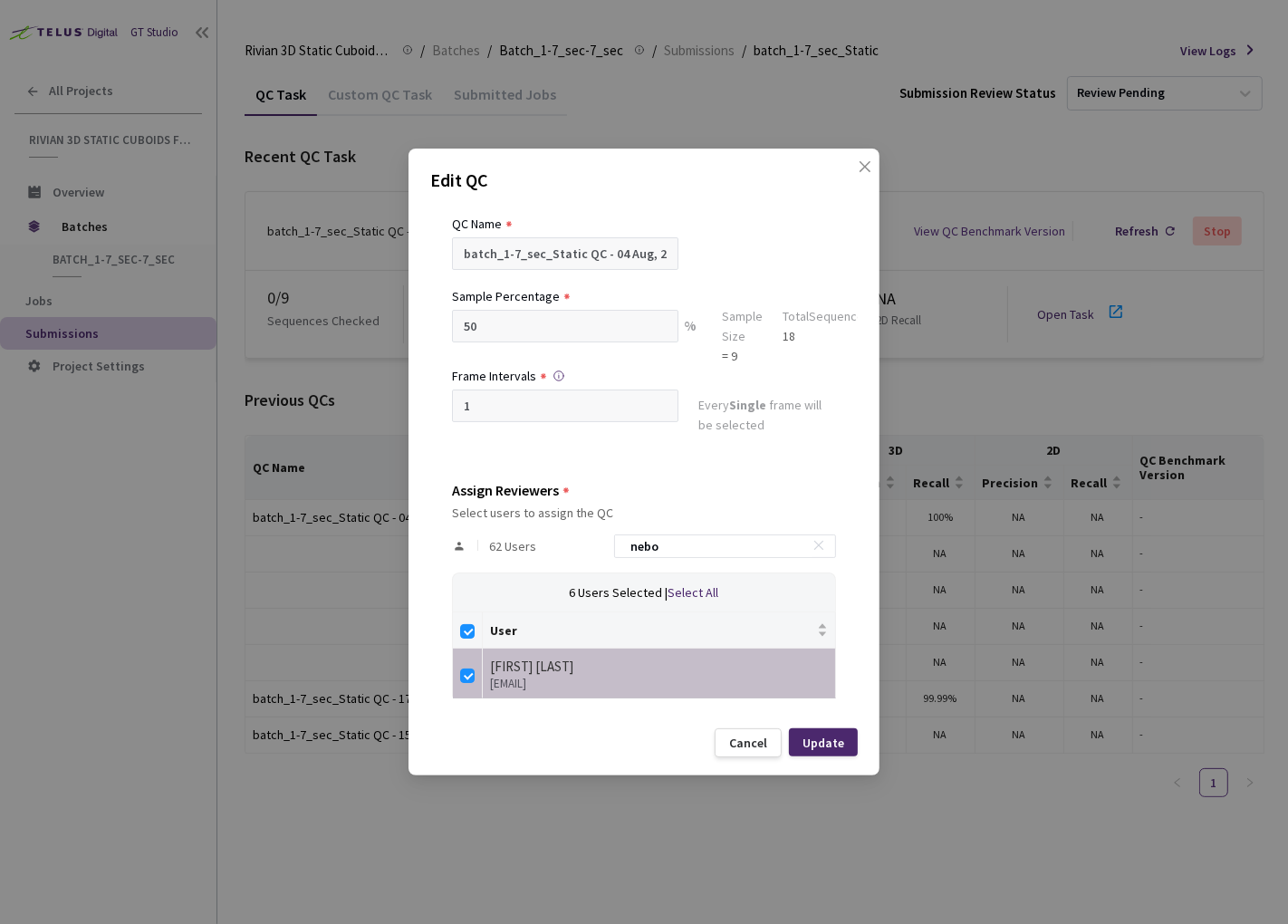 drag, startPoint x: 716, startPoint y: 549, endPoint x: 527, endPoint y: 537, distance: 189.38057 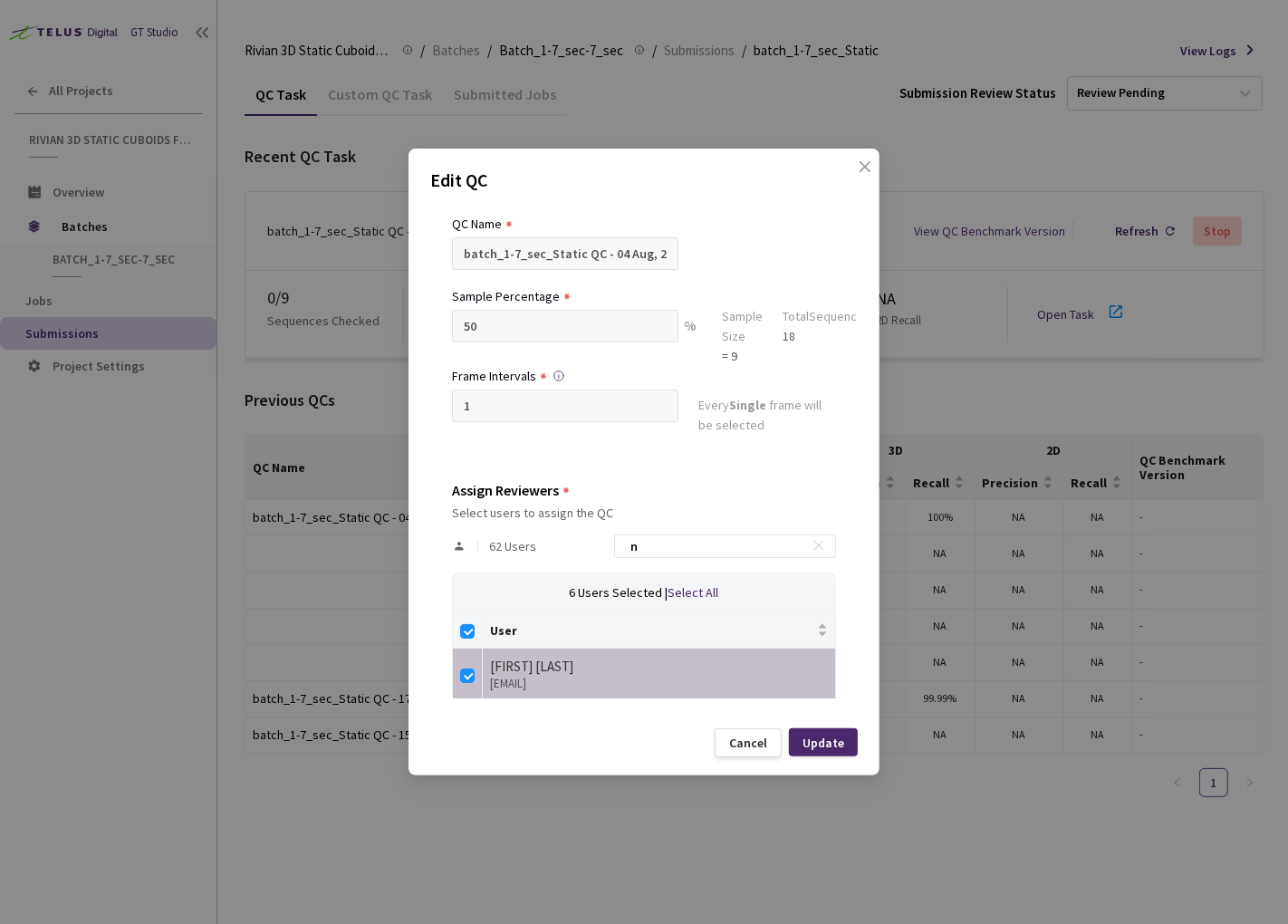 checkbox on "false" 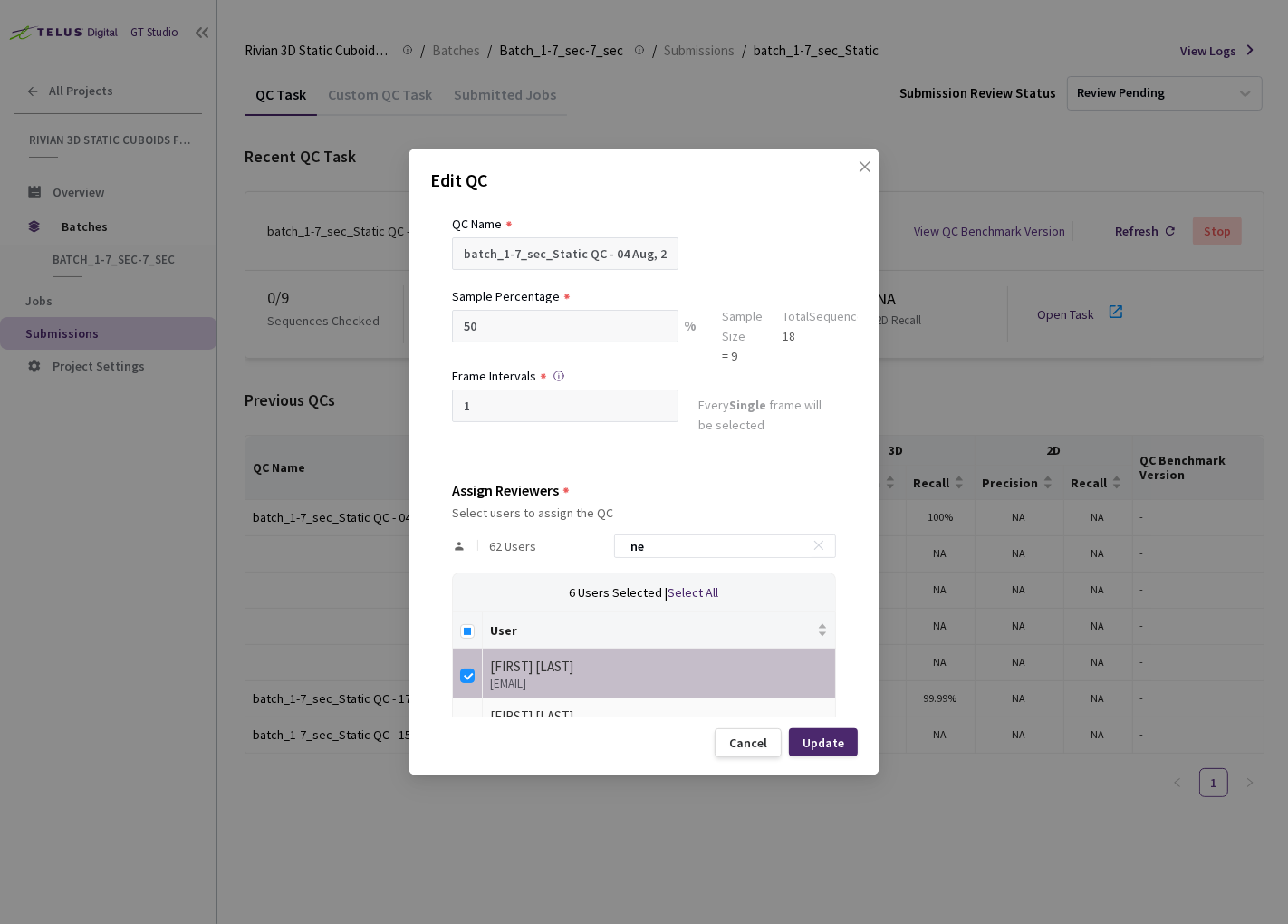 scroll, scrollTop: 96, scrollLeft: 0, axis: vertical 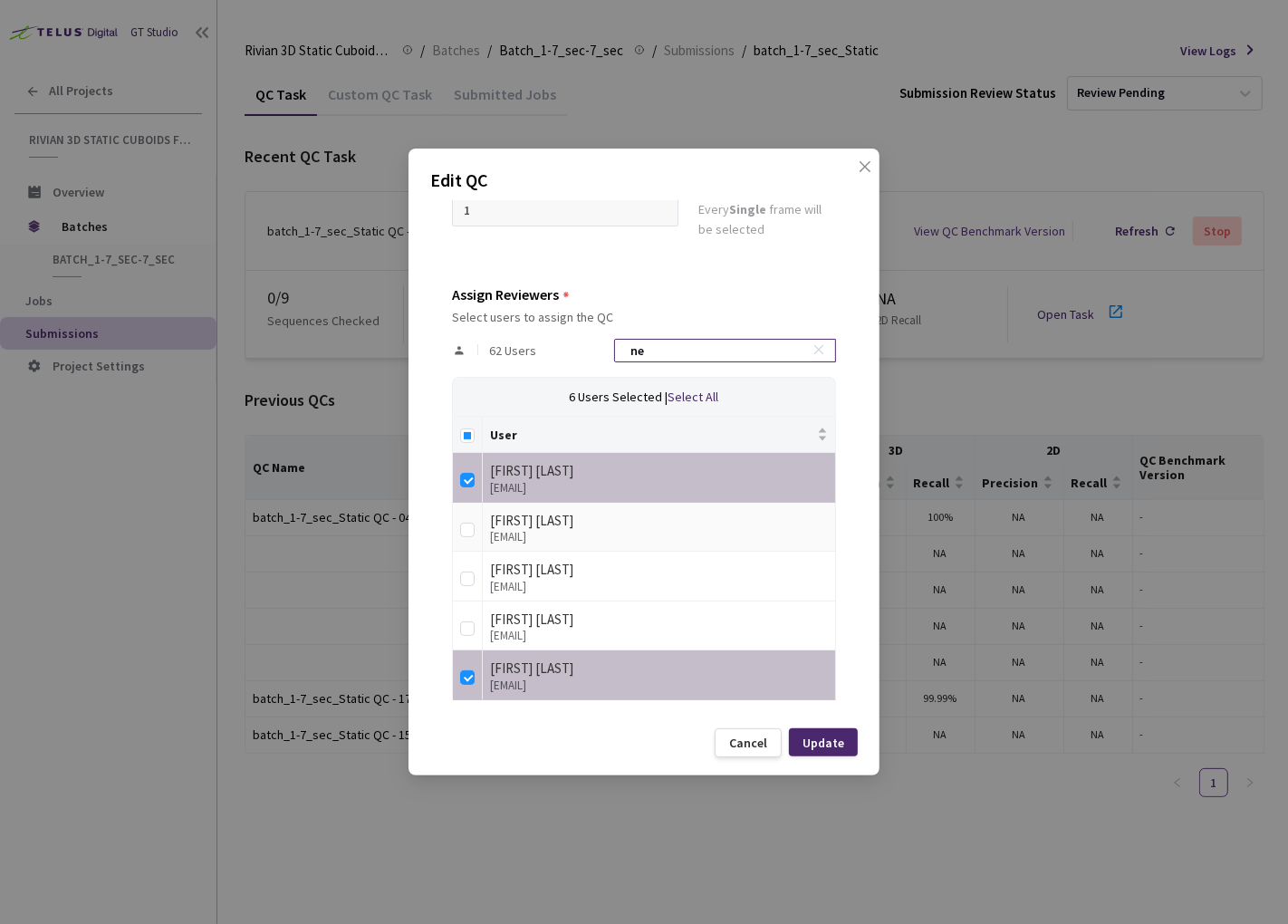 type on "neb" 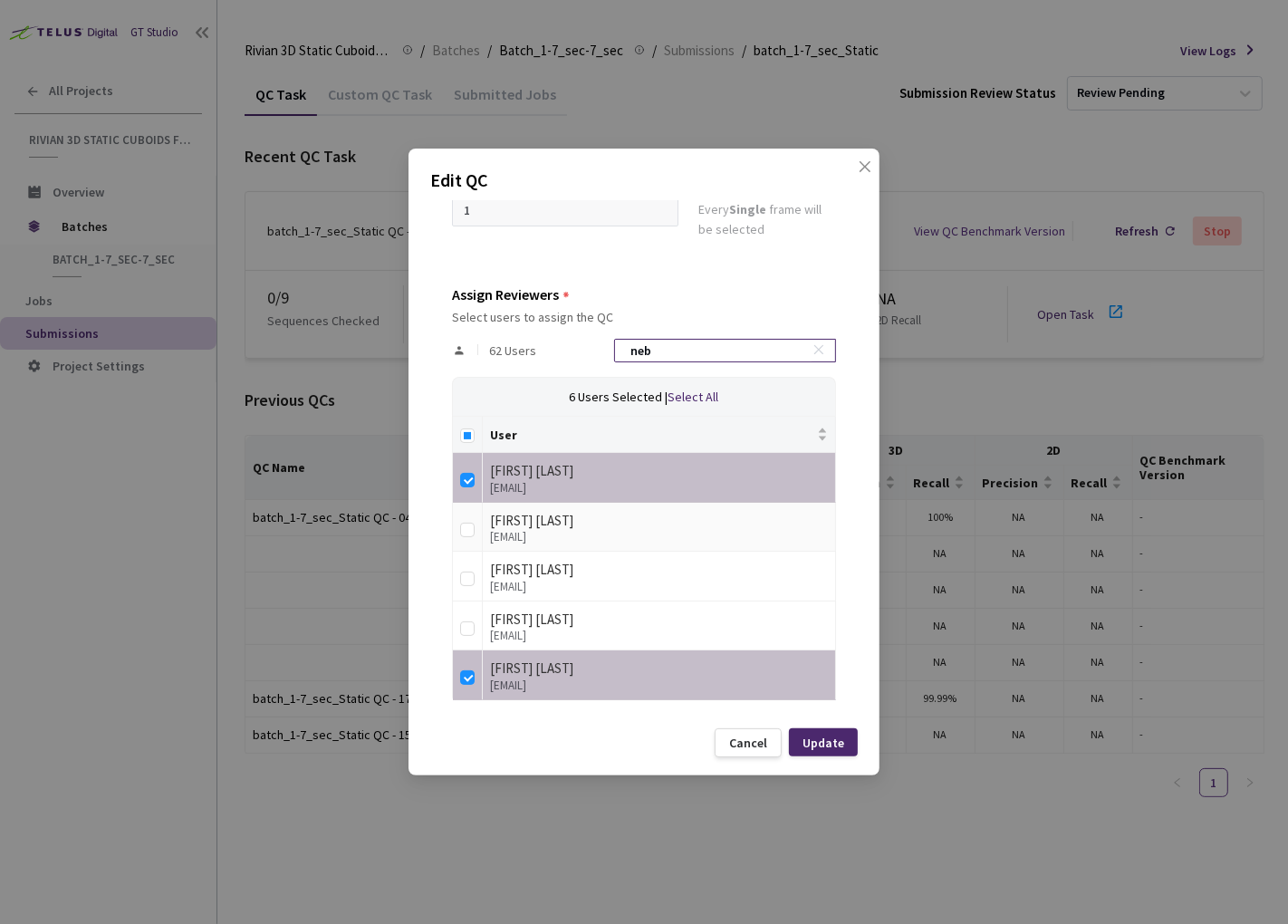 scroll, scrollTop: 47, scrollLeft: 0, axis: vertical 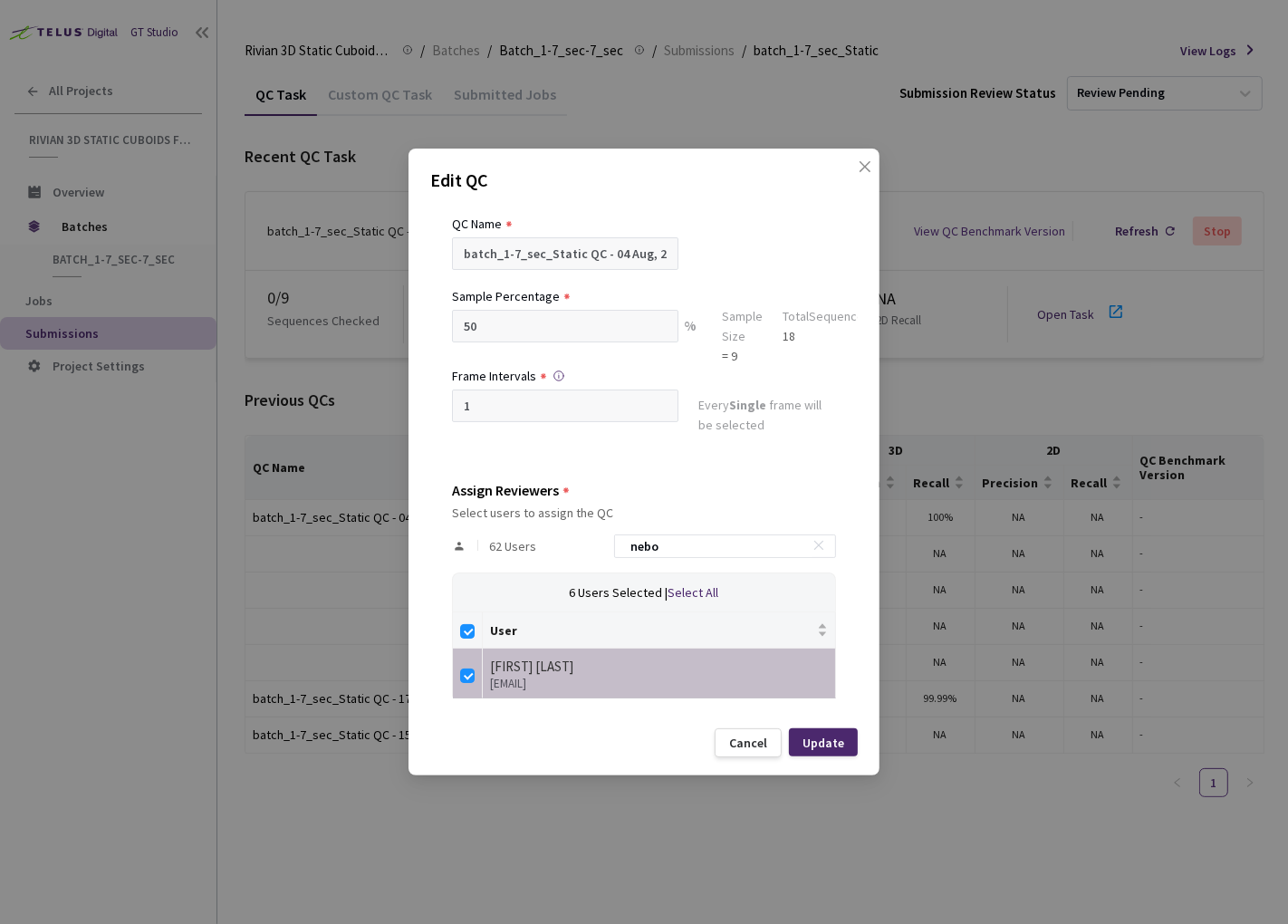 type on "nebo" 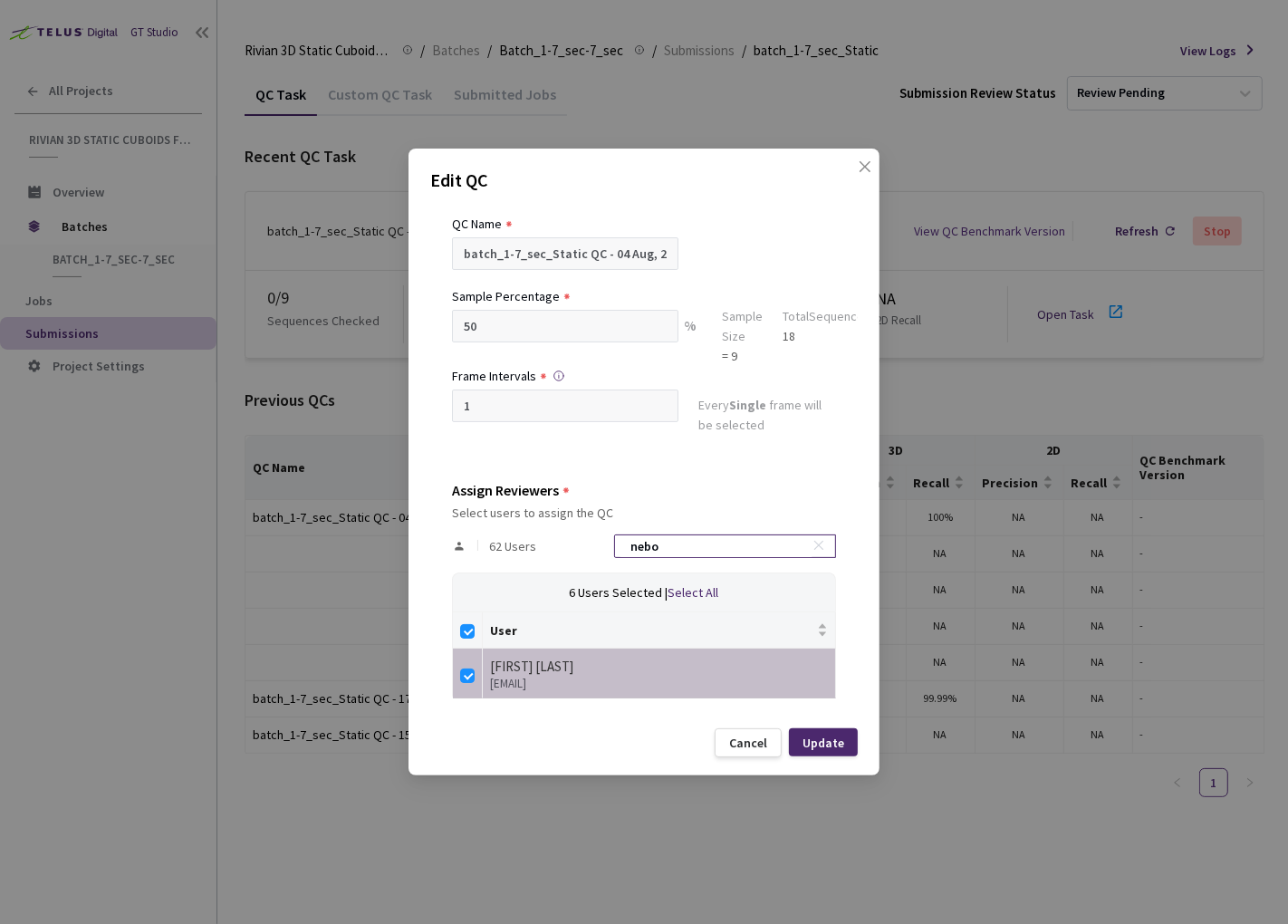 click on "nebo" at bounding box center (716, 546) 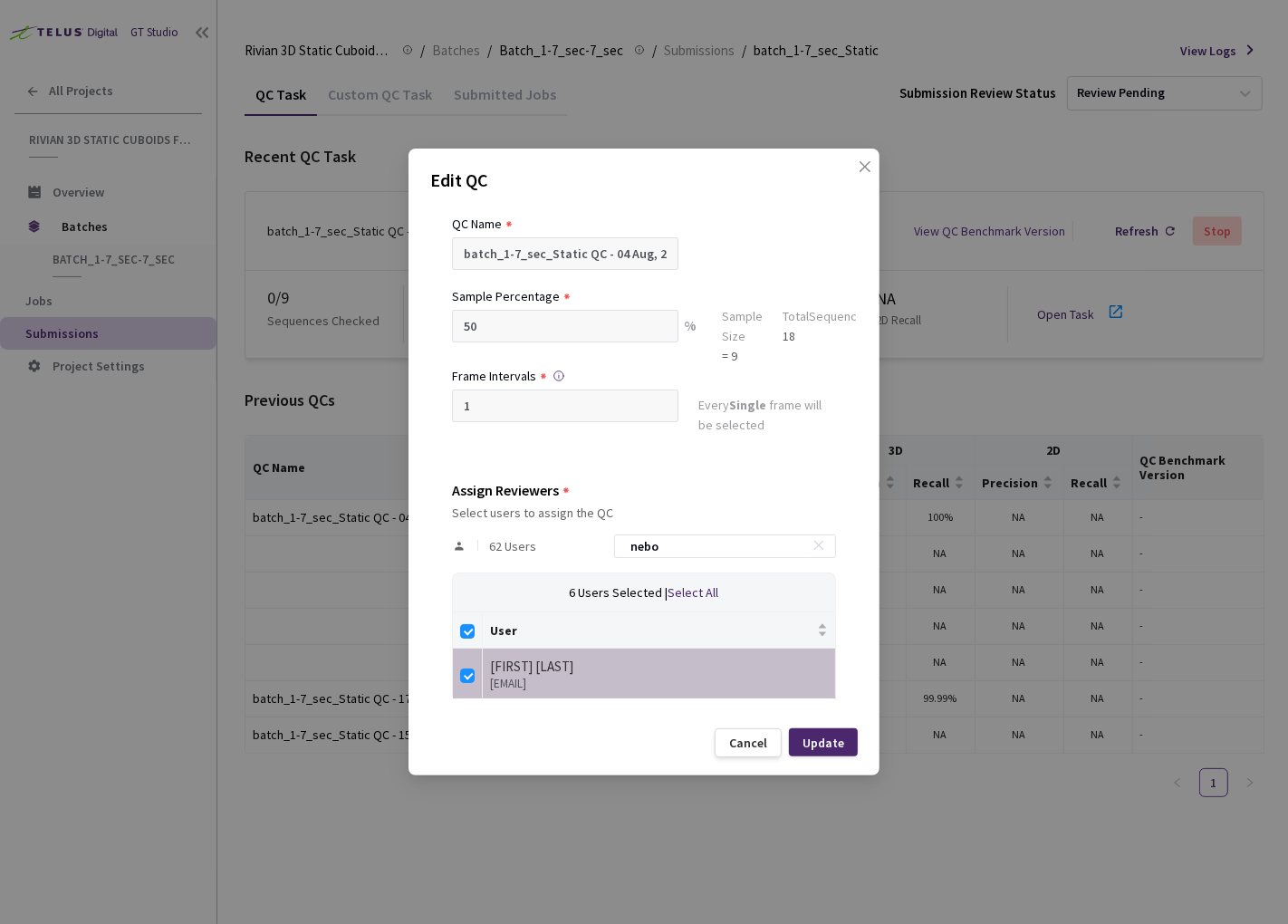 drag, startPoint x: 742, startPoint y: 544, endPoint x: 580, endPoint y: 535, distance: 162.24981 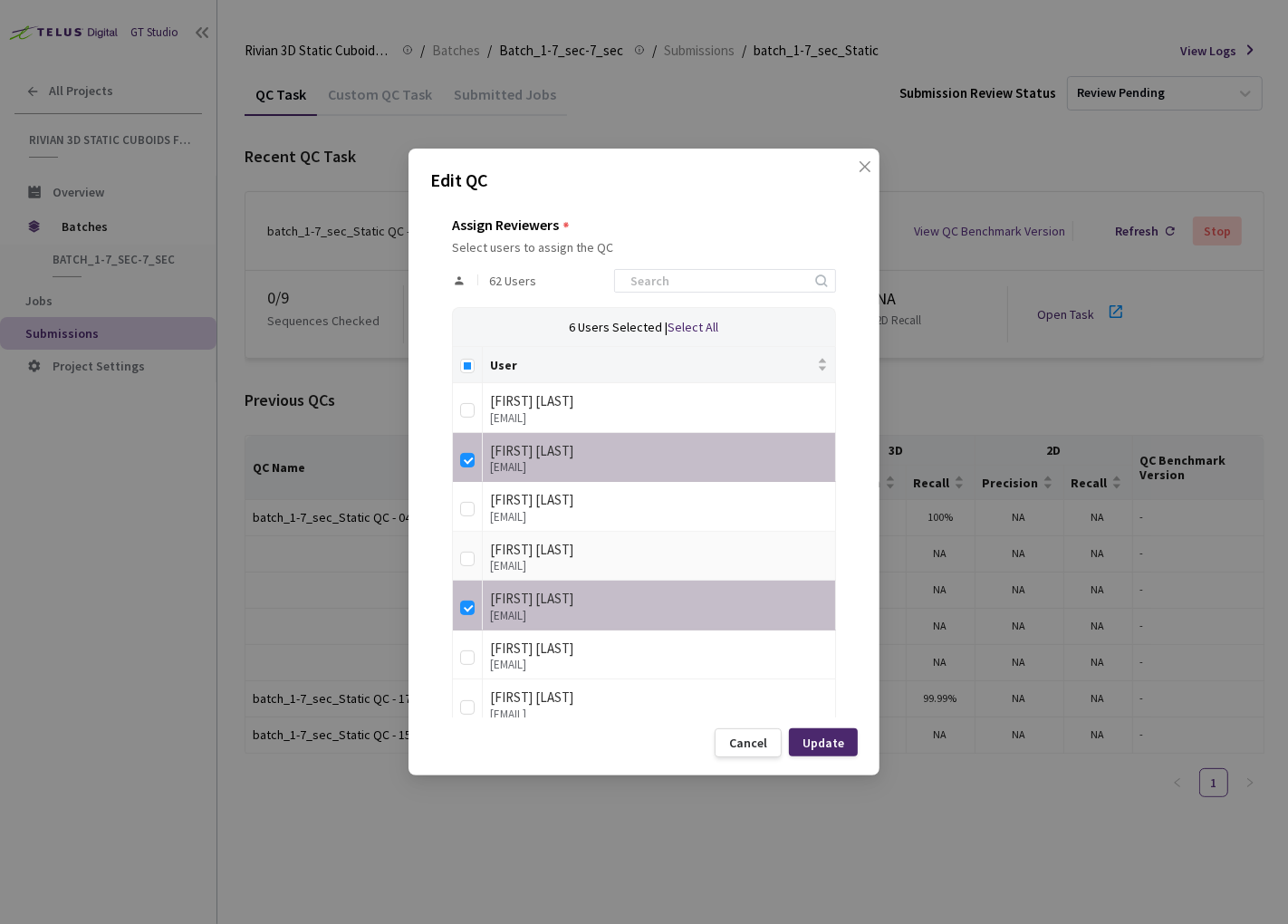scroll, scrollTop: 301, scrollLeft: 0, axis: vertical 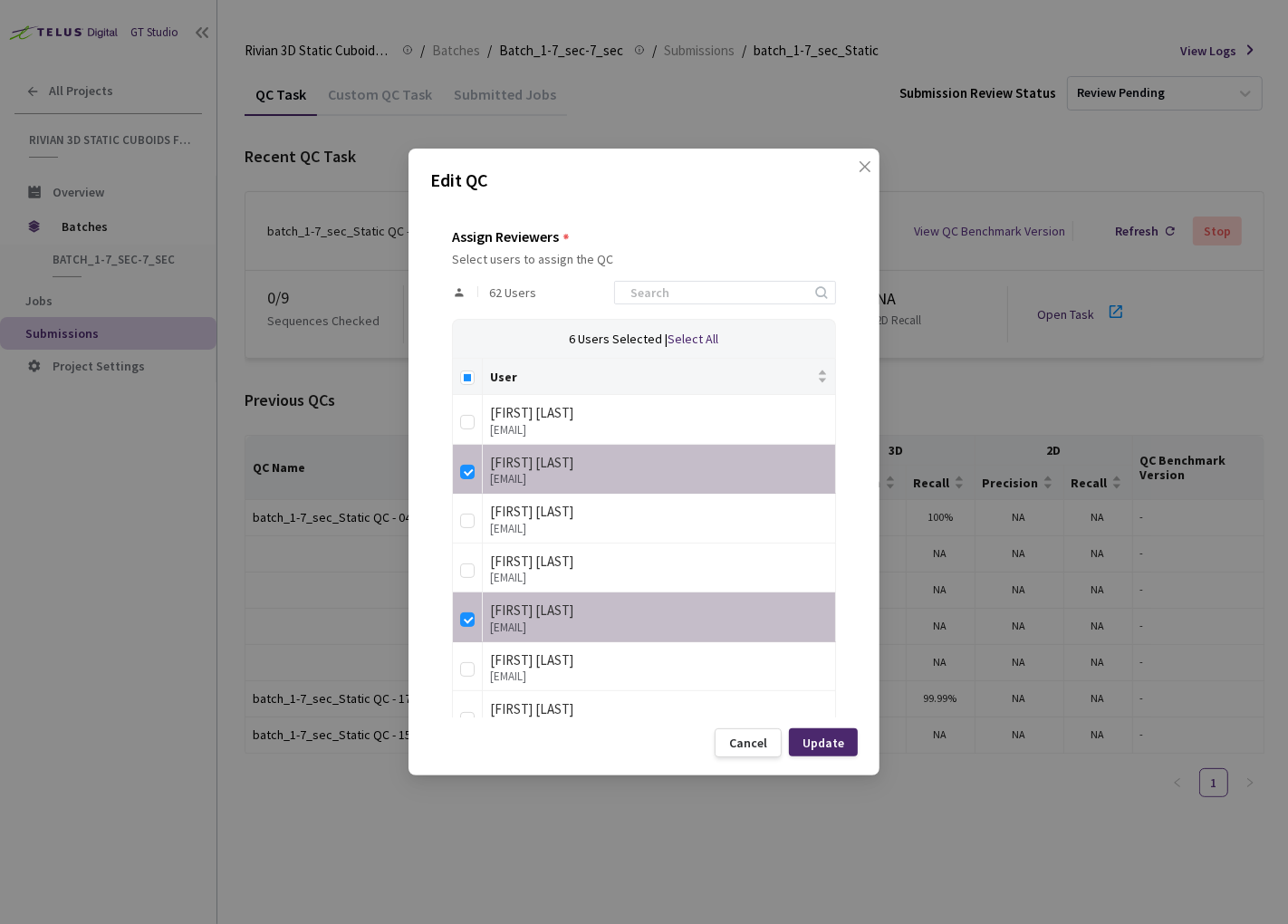 type 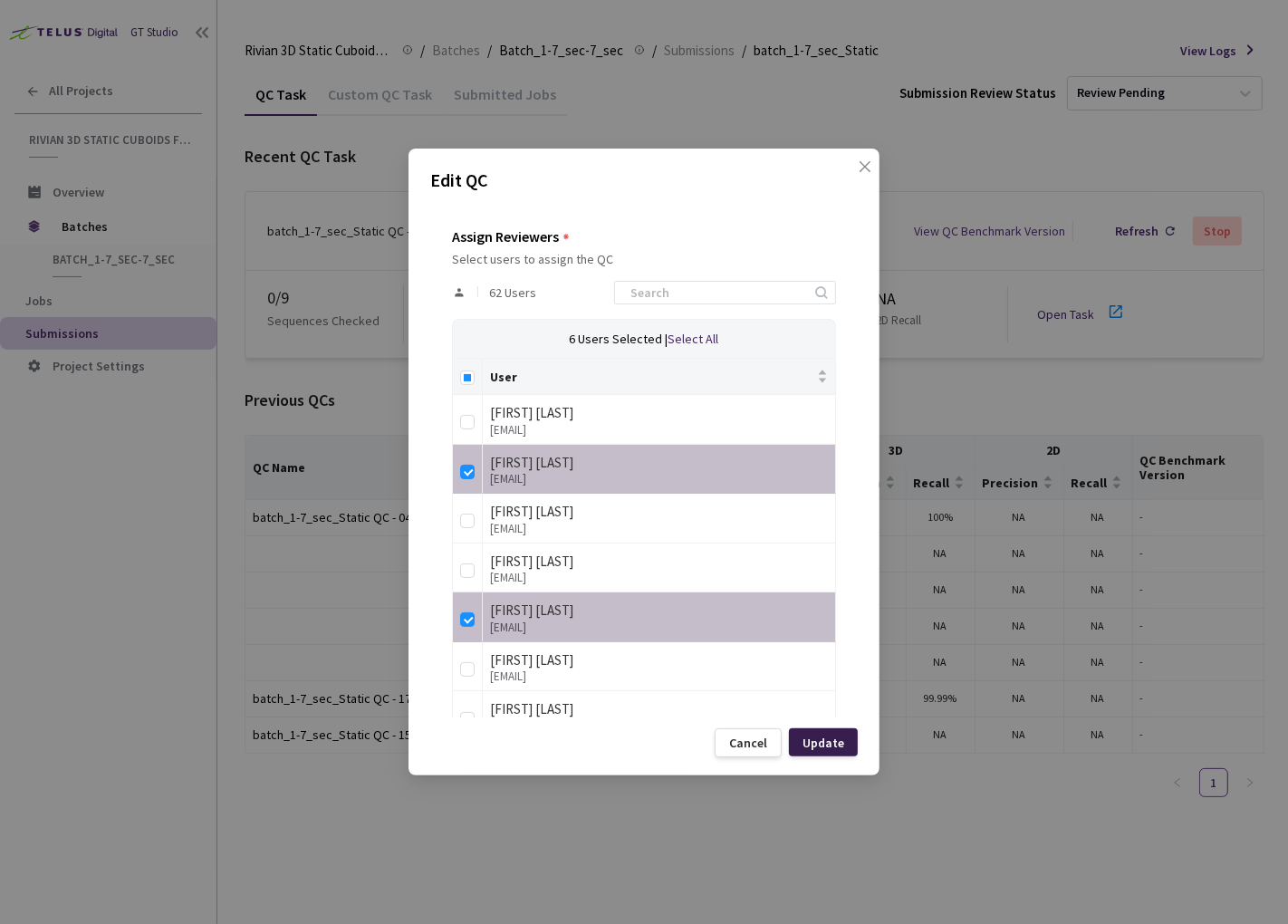click on "Update" at bounding box center (823, 743) 